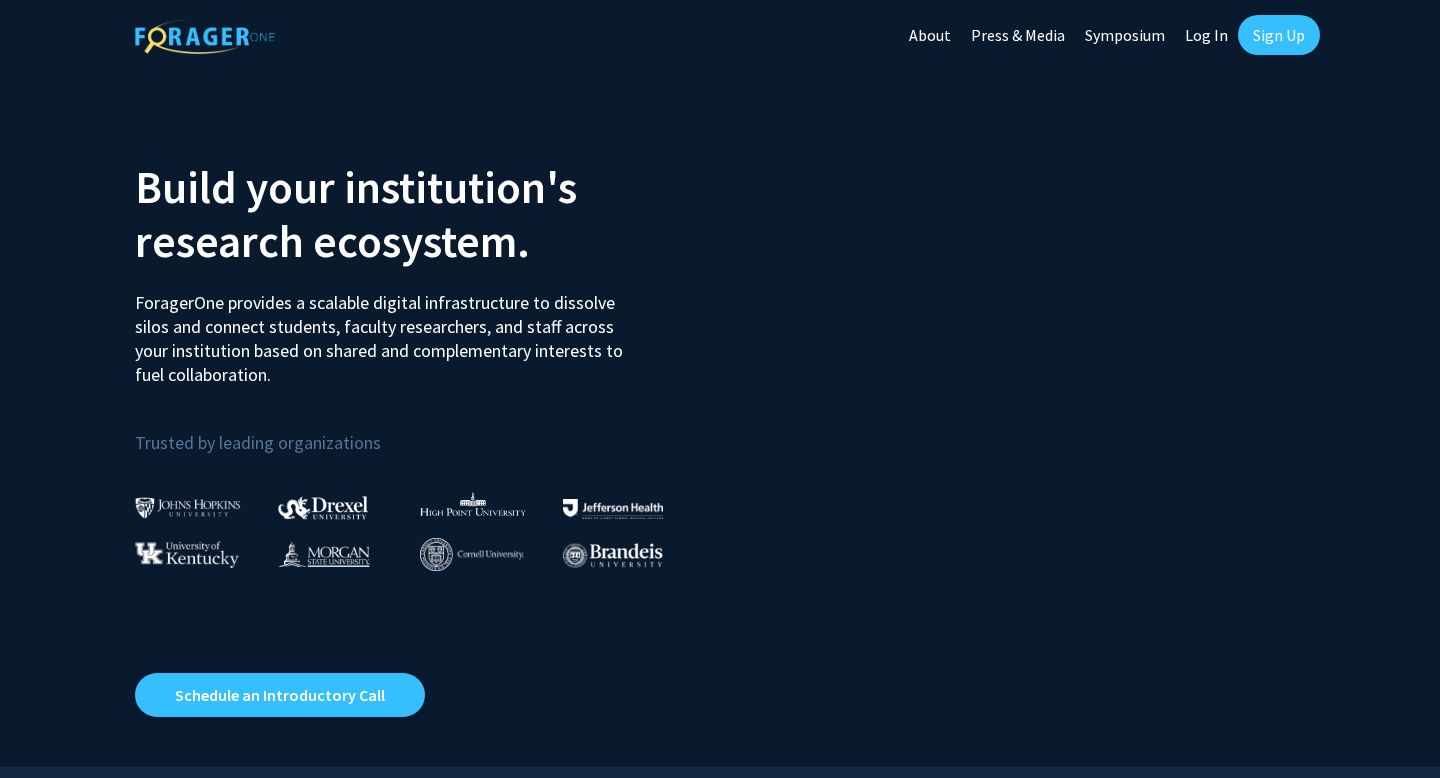 scroll, scrollTop: 0, scrollLeft: 0, axis: both 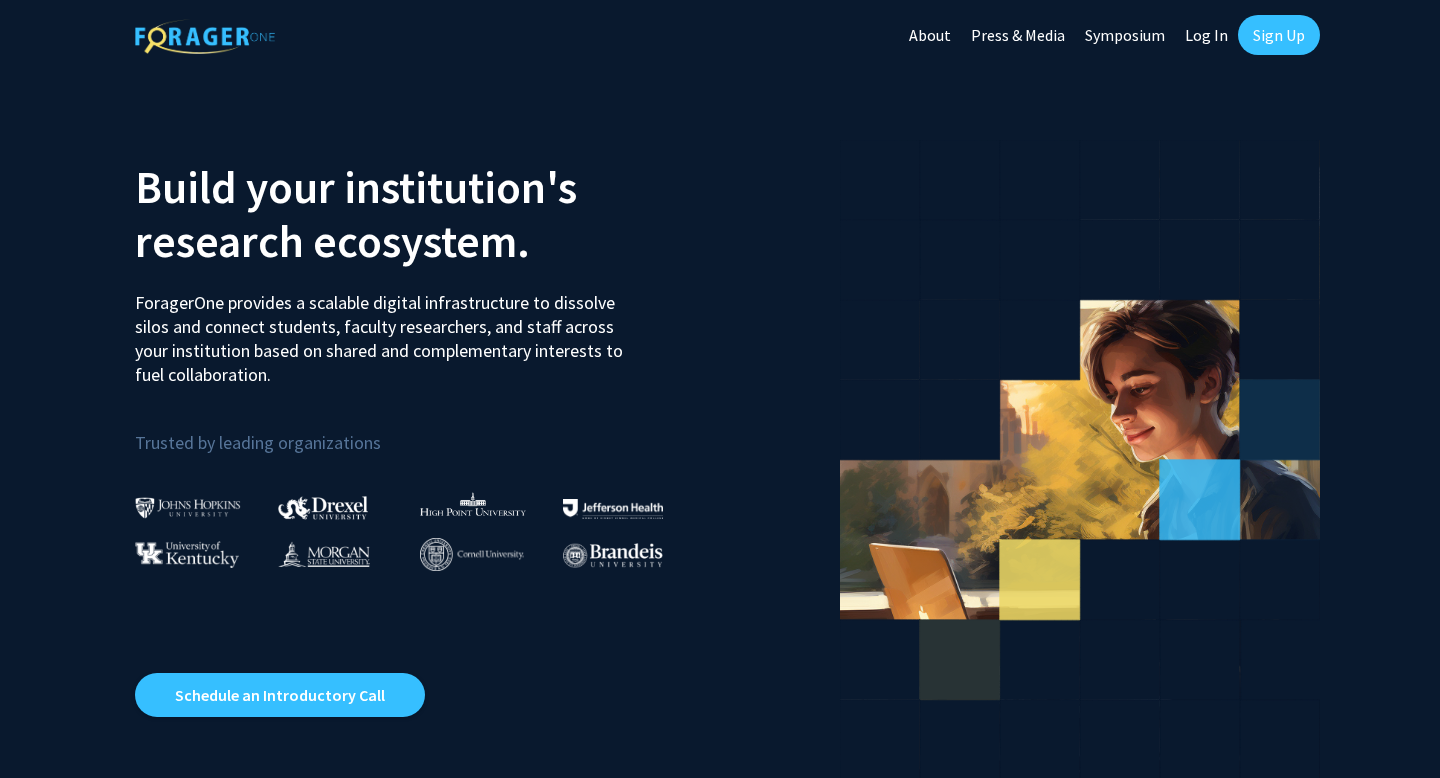 click on "Log In" 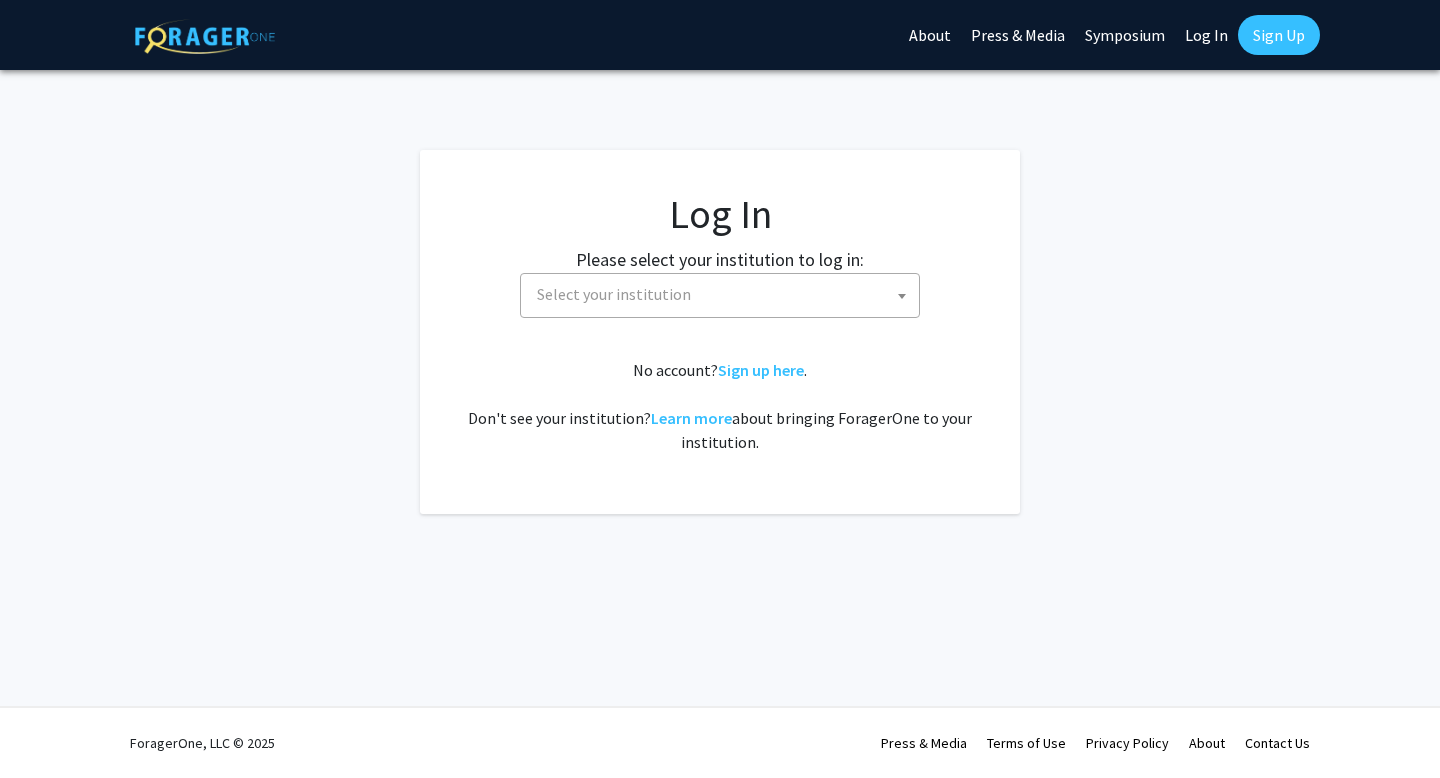 click on "Select your institution" at bounding box center [724, 294] 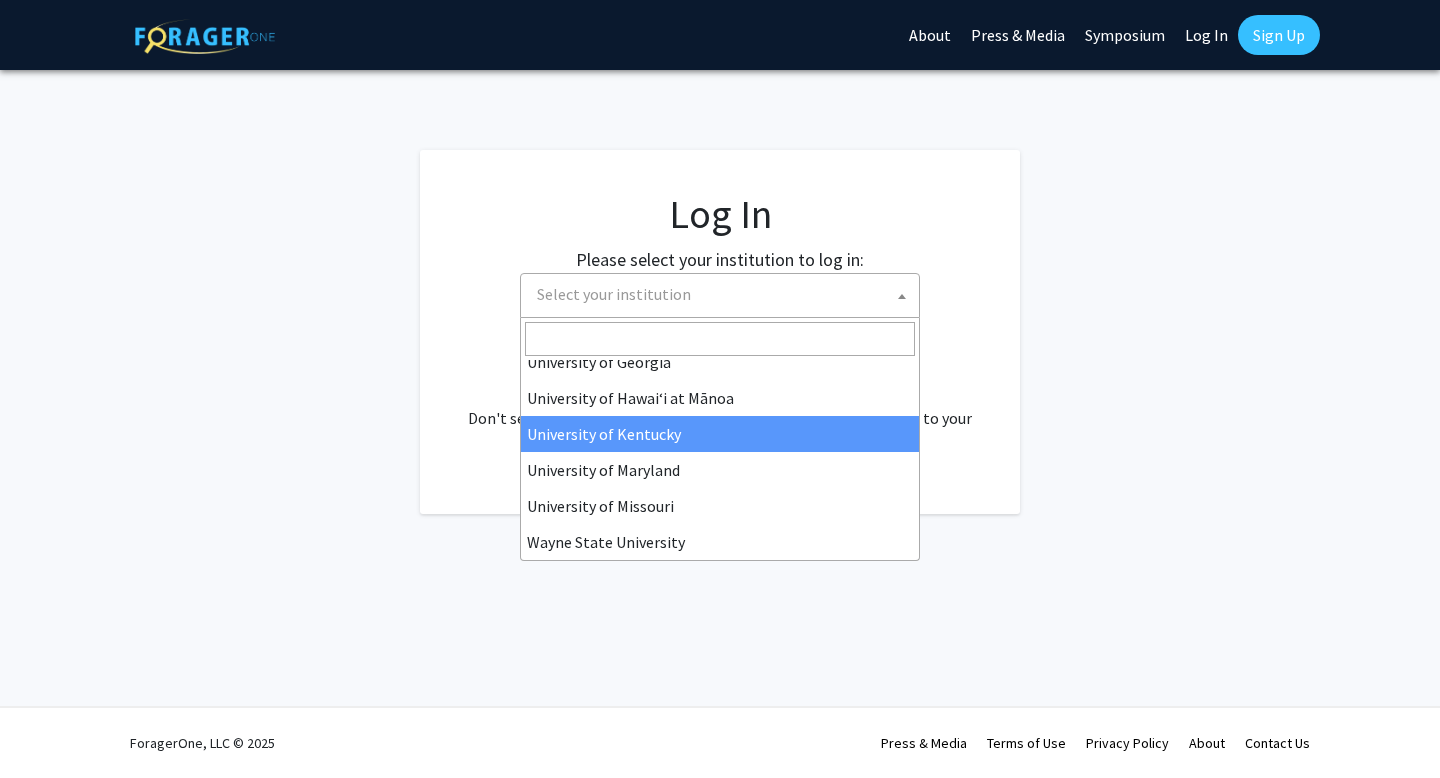 scroll, scrollTop: 697, scrollLeft: 0, axis: vertical 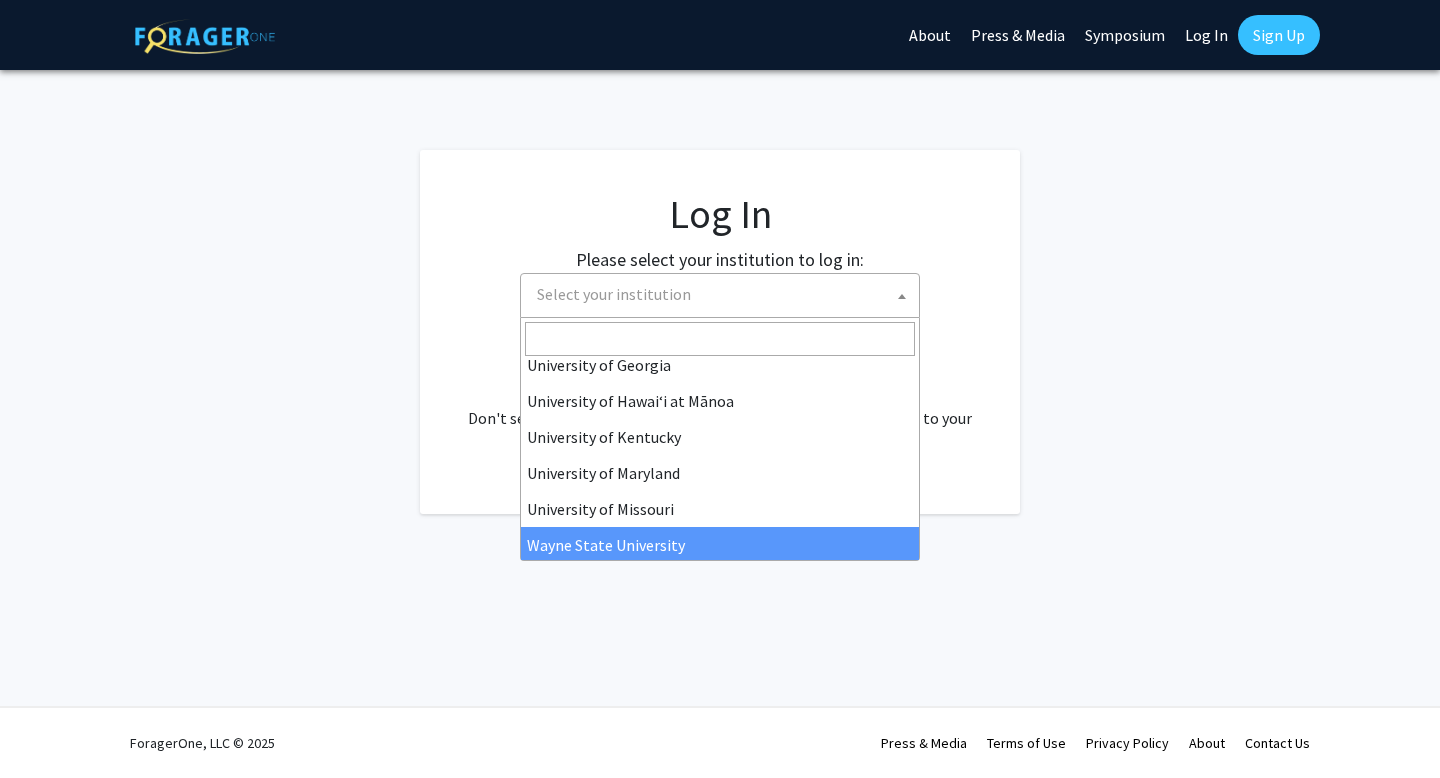 select on "21" 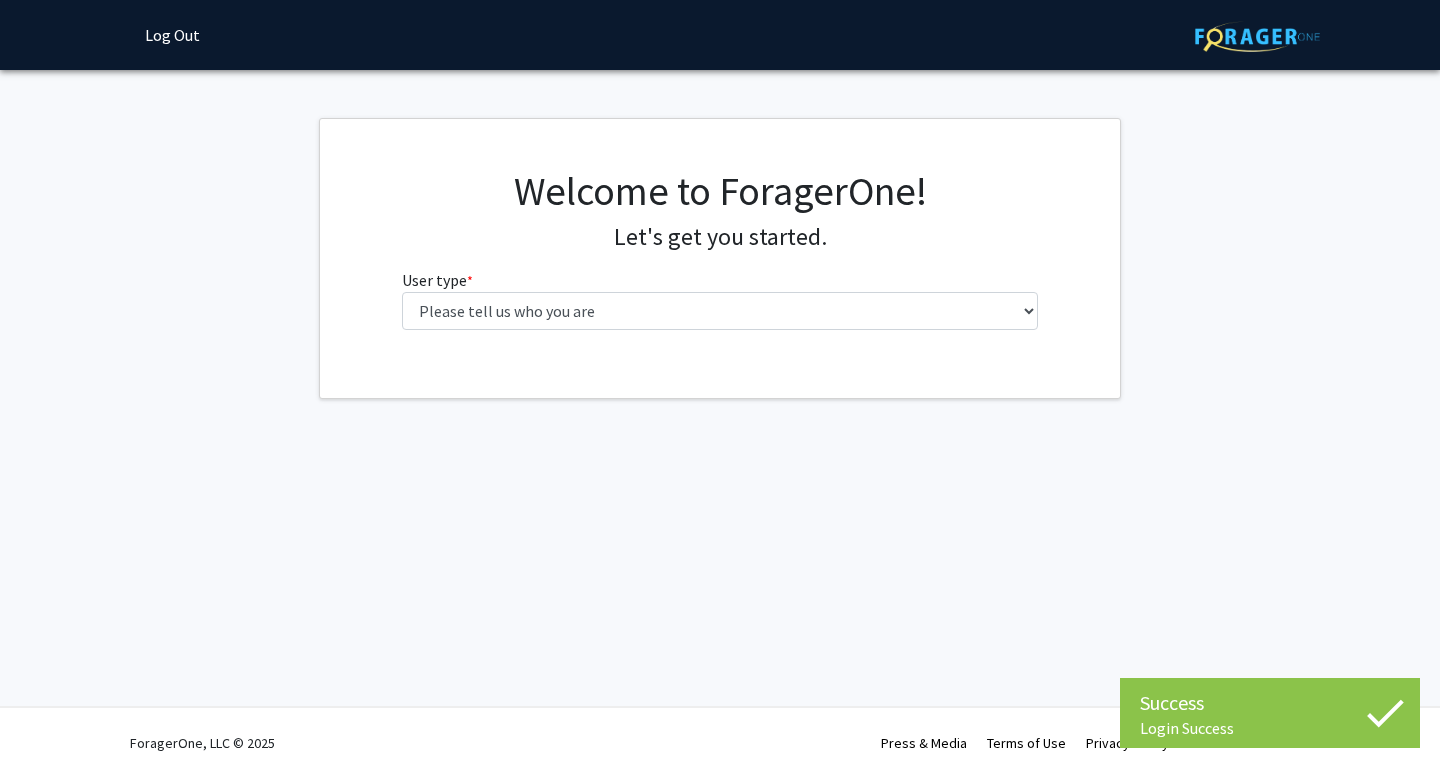 scroll, scrollTop: 0, scrollLeft: 0, axis: both 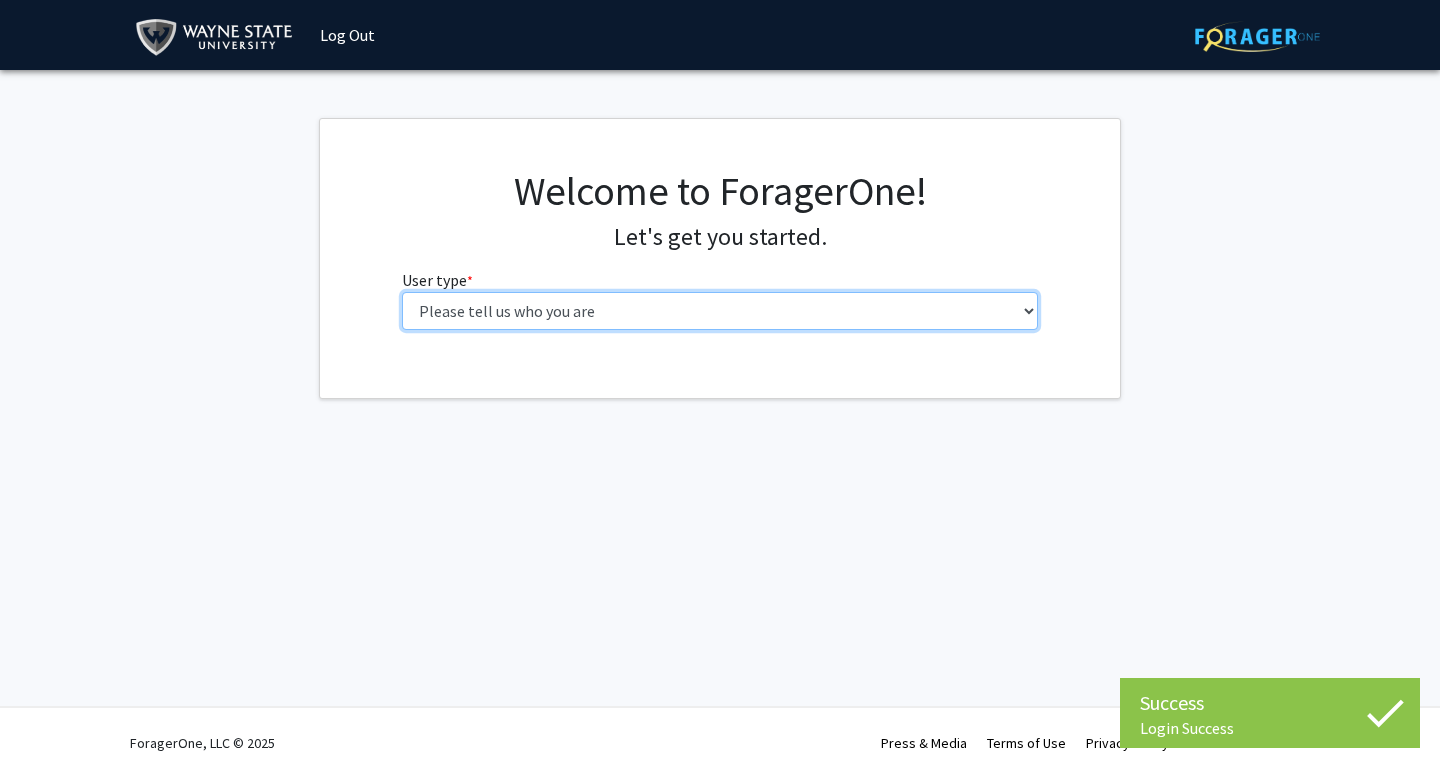 click on "Please tell us who you are  Undergraduate Student   Master's Student   Doctoral Candidate (PhD, MD, DMD, PharmD, etc.)   Postdoctoral Researcher / Research Staff / Medical Resident / Medical Fellow   Faculty   Administrative Staff" at bounding box center (720, 311) 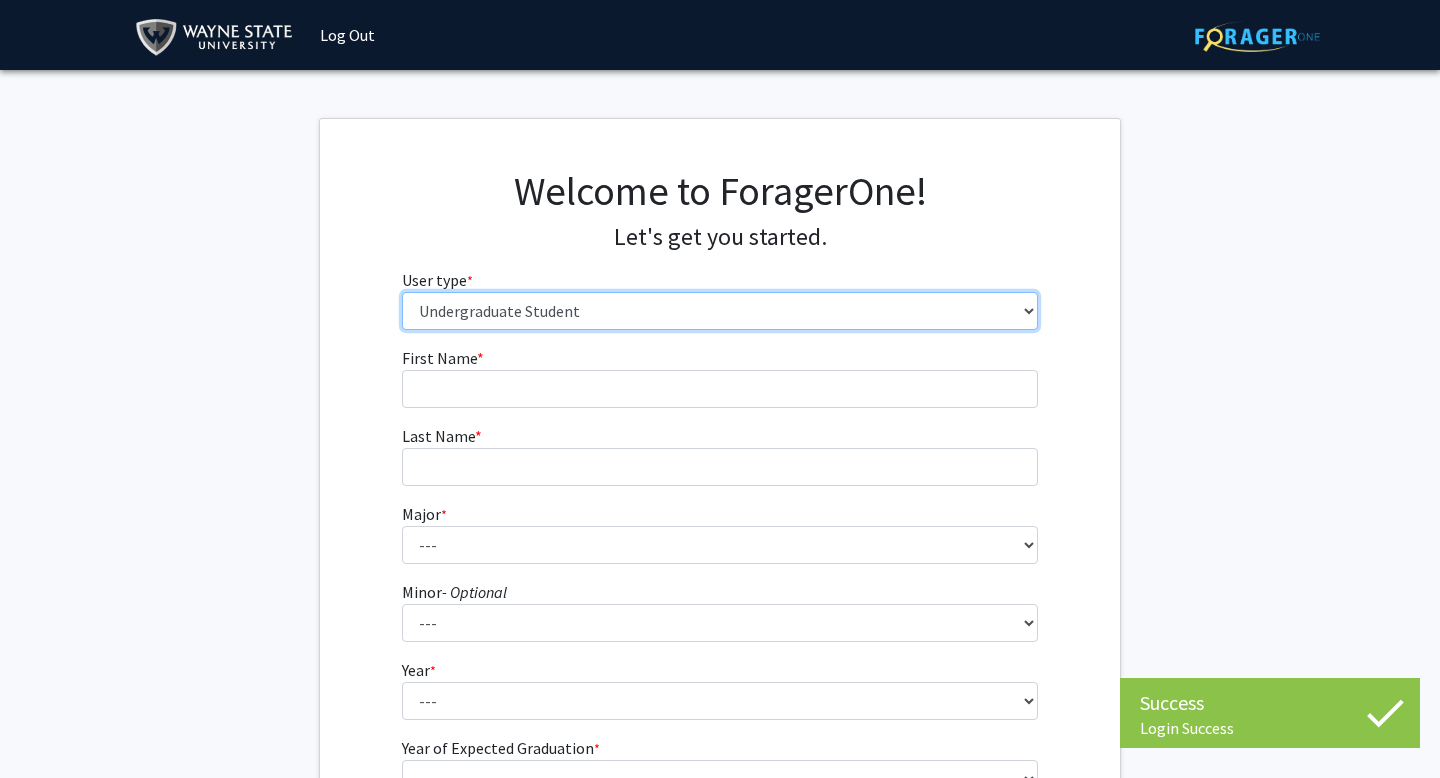 click on "Please tell us who you are  Undergraduate Student   Master's Student   Doctoral Candidate (PhD, MD, DMD, PharmD, etc.)   Postdoctoral Researcher / Research Staff / Medical Resident / Medical Fellow   Faculty   Administrative Staff" at bounding box center (720, 311) 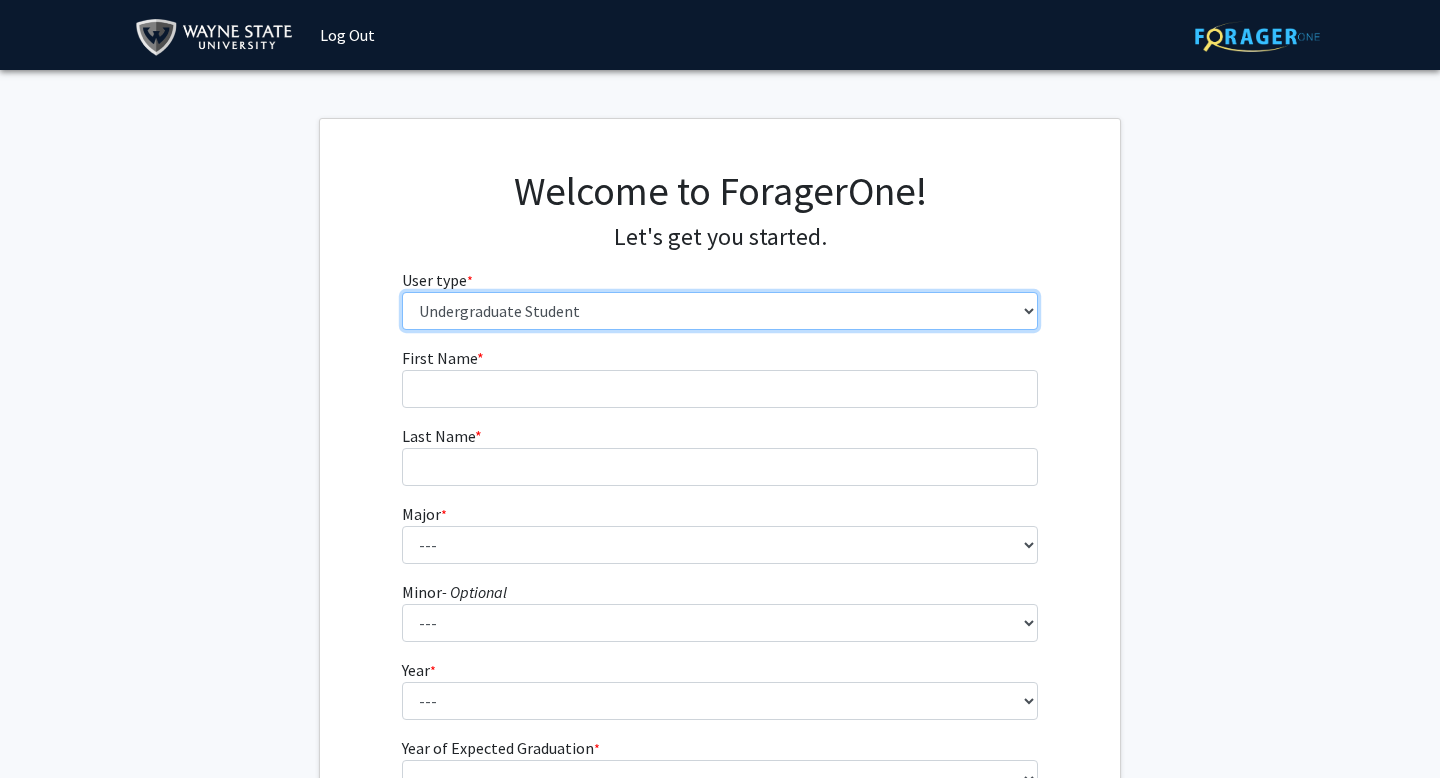 select on "3: doc" 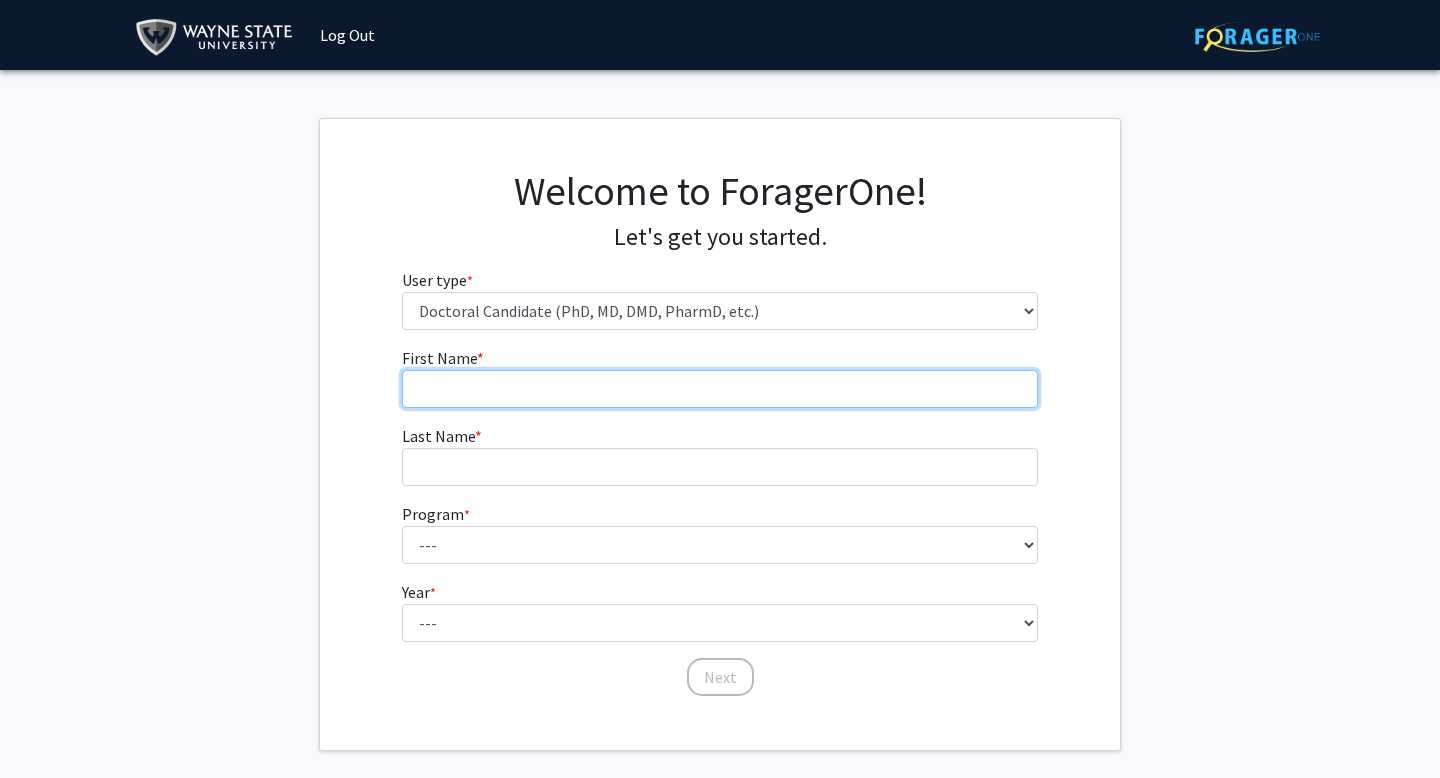 click on "First Name * required" at bounding box center [720, 389] 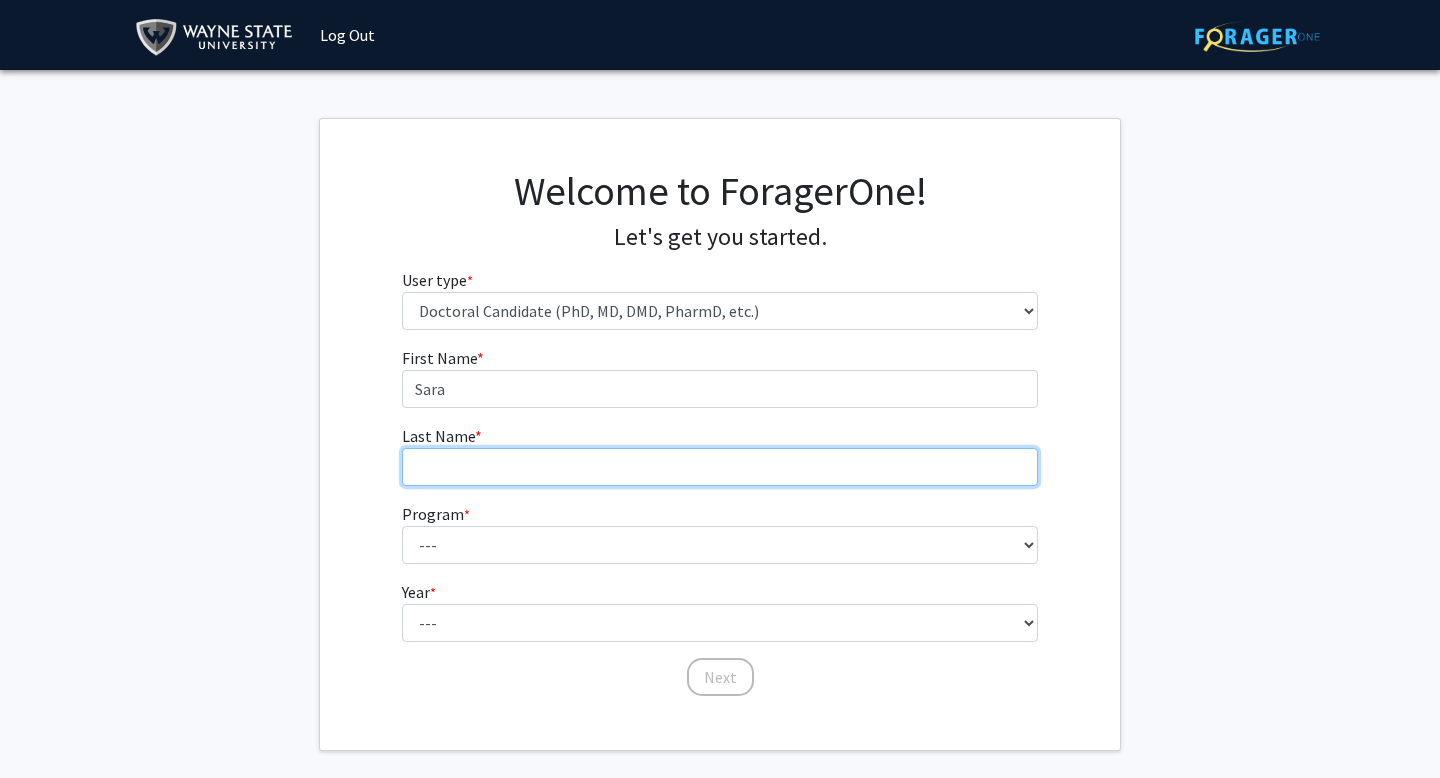 type on "Komaiha" 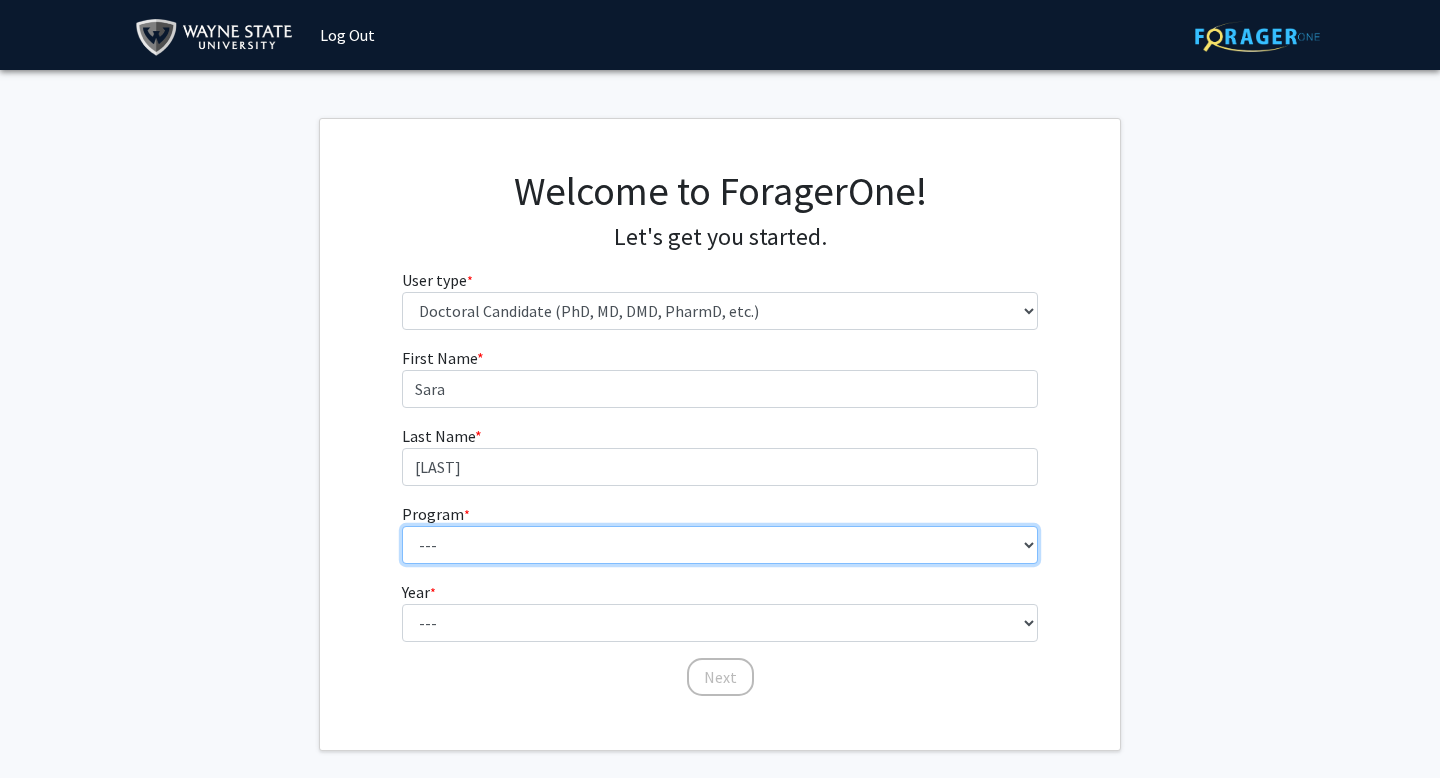 click on "---  Adult-Gerontology Acute Care Nurse Practitioner   Adult-Gerontology Primary Care Nurse Practitioner   Anatomy and Cell Biology   Anesthesia   Anthropology   Anthropology and Urban Sustainability (Dual title)   Audiology   Biochemistry and Molecular Biology   Biological Sciences   Biological Sciences and Urban Sustainability   Biomedical Engineering   Biomedical Imaging (Dual title)   Business Administration   Cancer Biology   Chemical Engineering   Chemistry   Civil Engineering   Communication   Communication and Urban Sustainability (Dual title)   Communication Sciences and Disorders   Computer Engineering   Computer Science   Counseling Psychology   Criminal Justice   Dispute Resolution   Economics   Educational Leadership & Policy Studies   Educational Studies   Electrical Engineering   English   Family Nurse Practitioner   French (Modern Languages)   German   Gerontology (Dual title)   History   Immunology and Microbiology   Industrial Engineering   Infant Mental Health (Dual title)   Kinesiology" at bounding box center (720, 545) 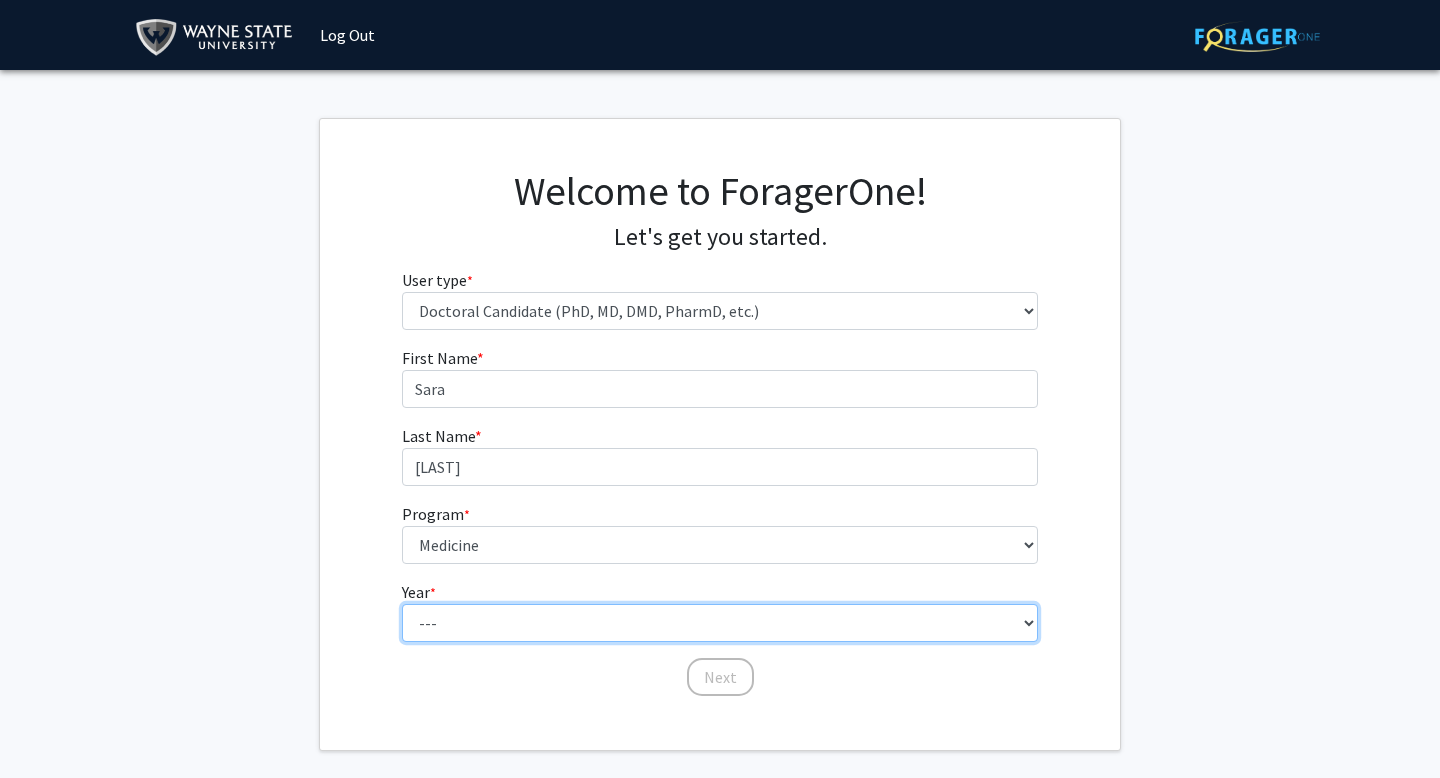 click on "---  First Year   Second Year   Third Year   Fourth Year   Fifth Year   Sixth Year   Seventh Year   Eighth Year   Ninth Year   Tenth Year" at bounding box center [720, 623] 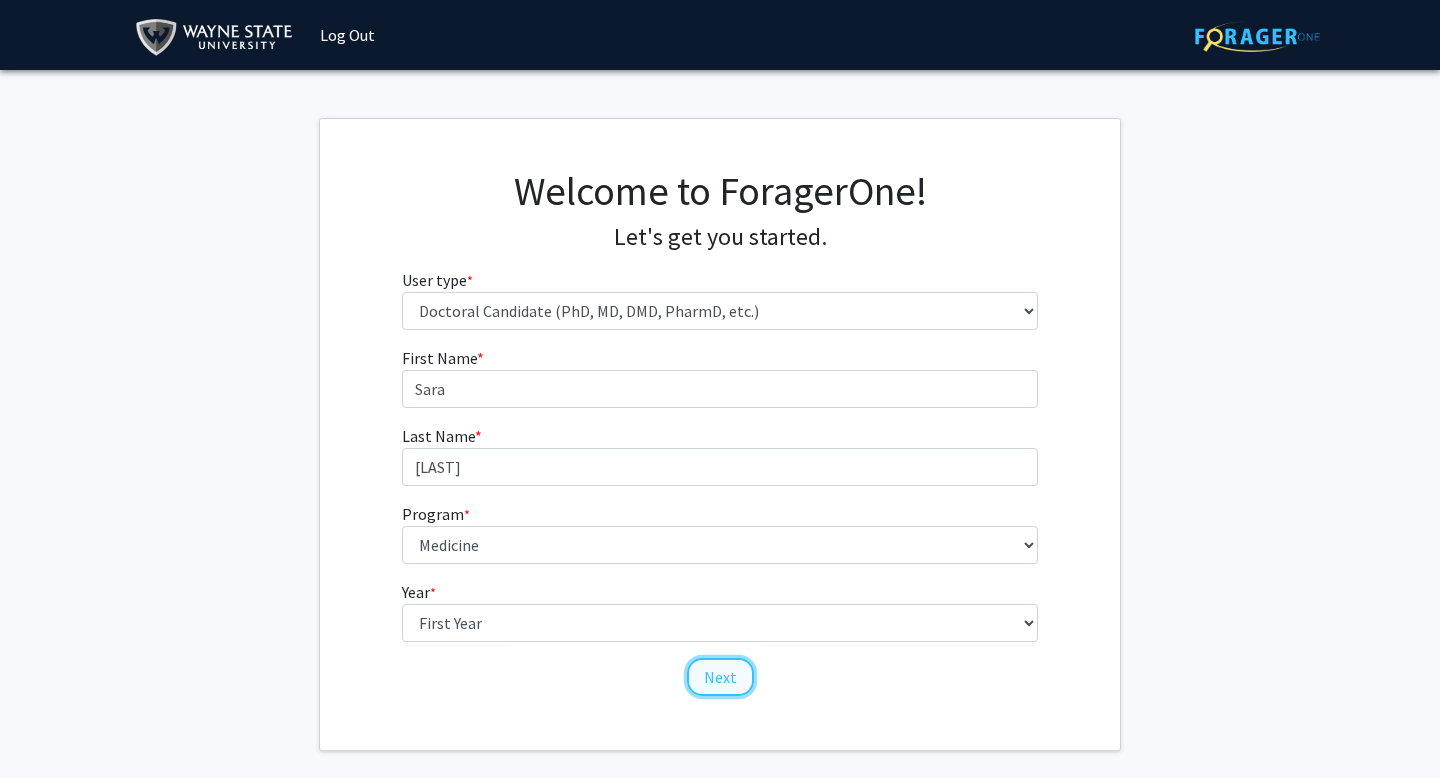 click on "Next" 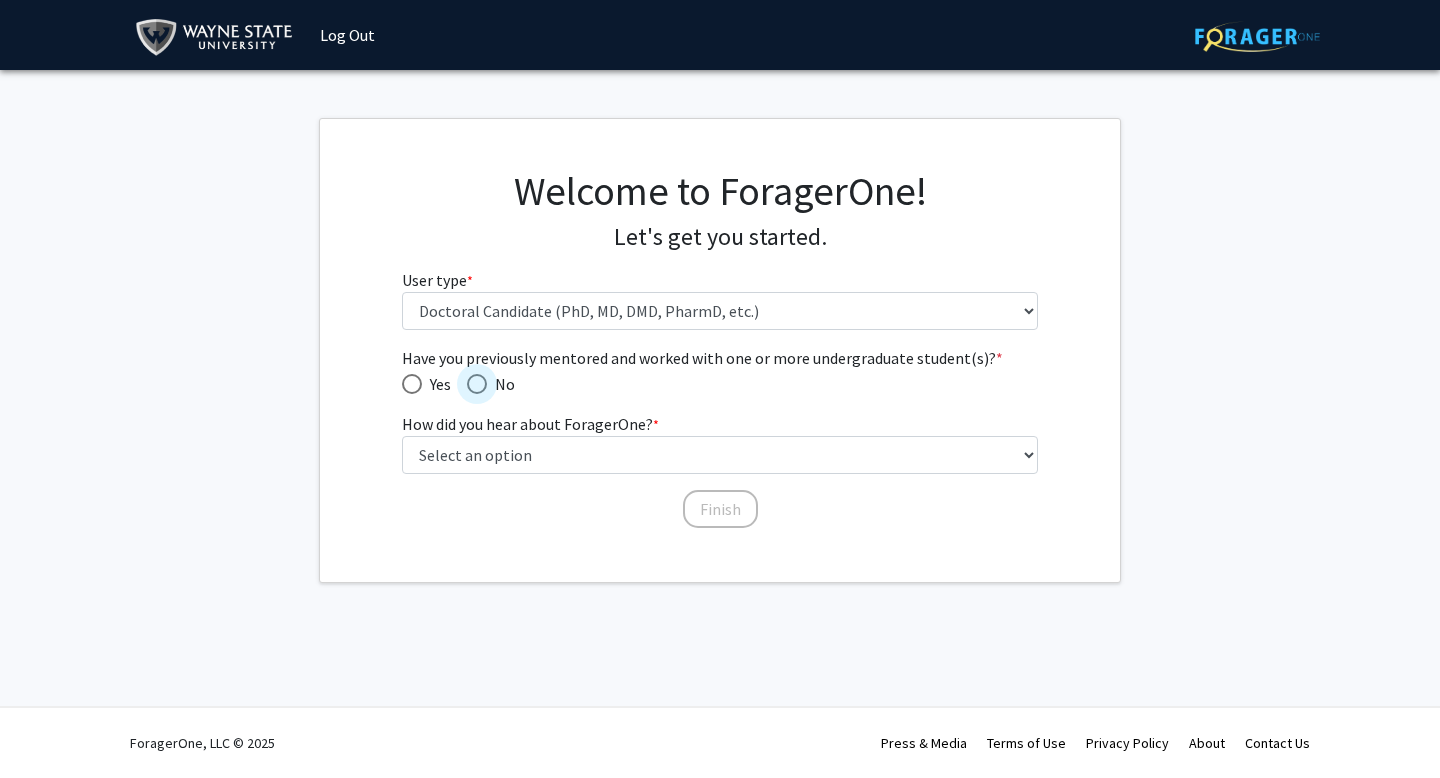 click at bounding box center [477, 384] 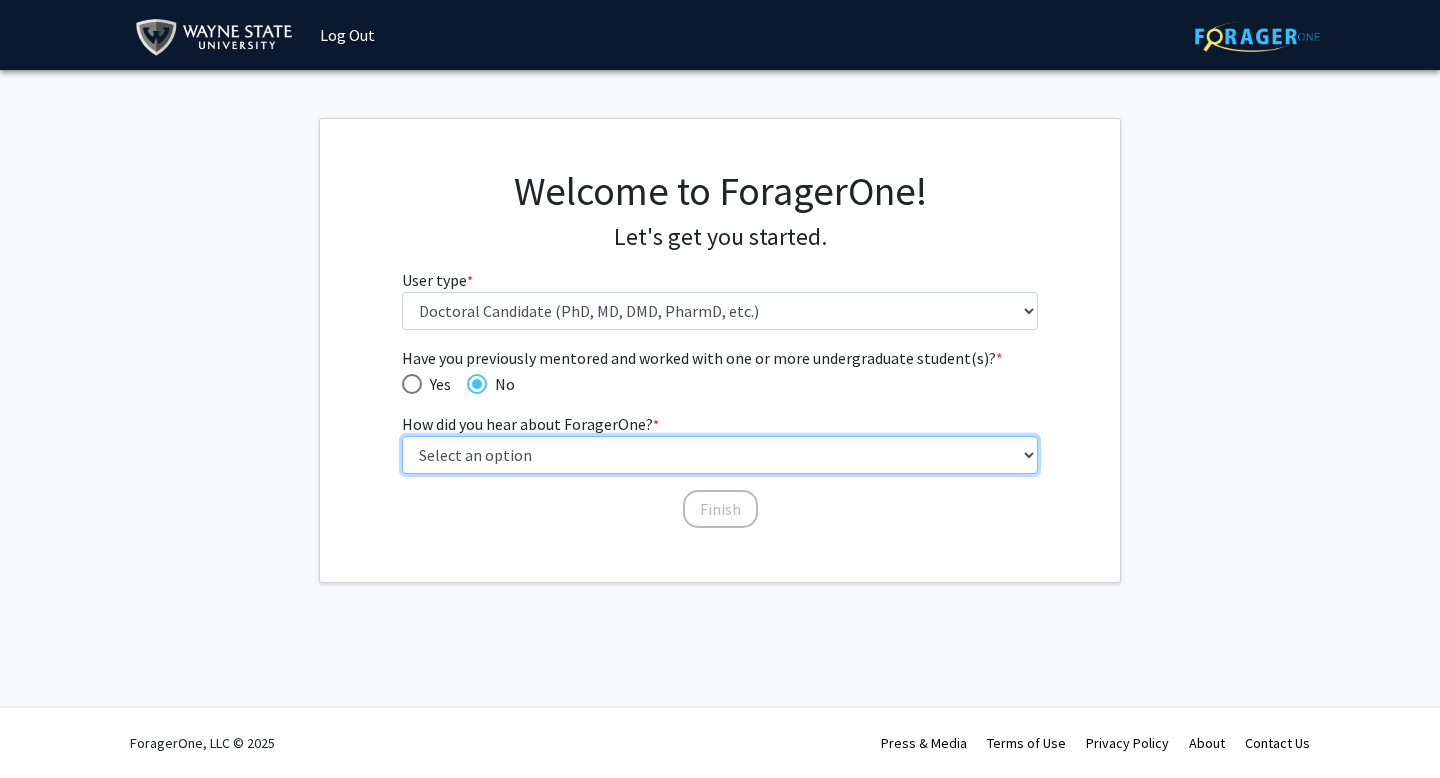 click on "Select an option  Peer/student recommendation   Faculty/staff recommendation   University website   University email or newsletter   Other" at bounding box center (720, 455) 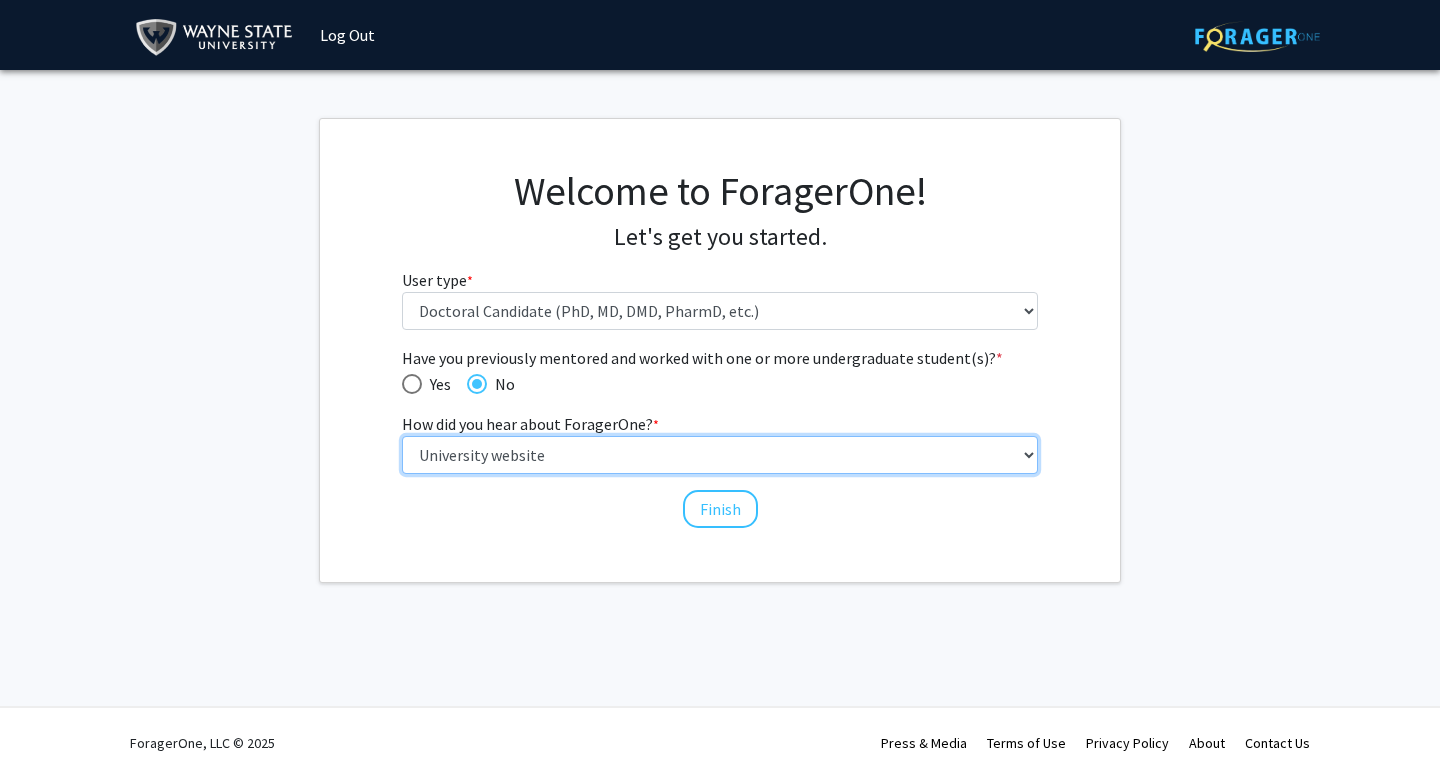 click on "Select an option  Peer/student recommendation   Faculty/staff recommendation   University website   University email or newsletter   Other" at bounding box center [720, 455] 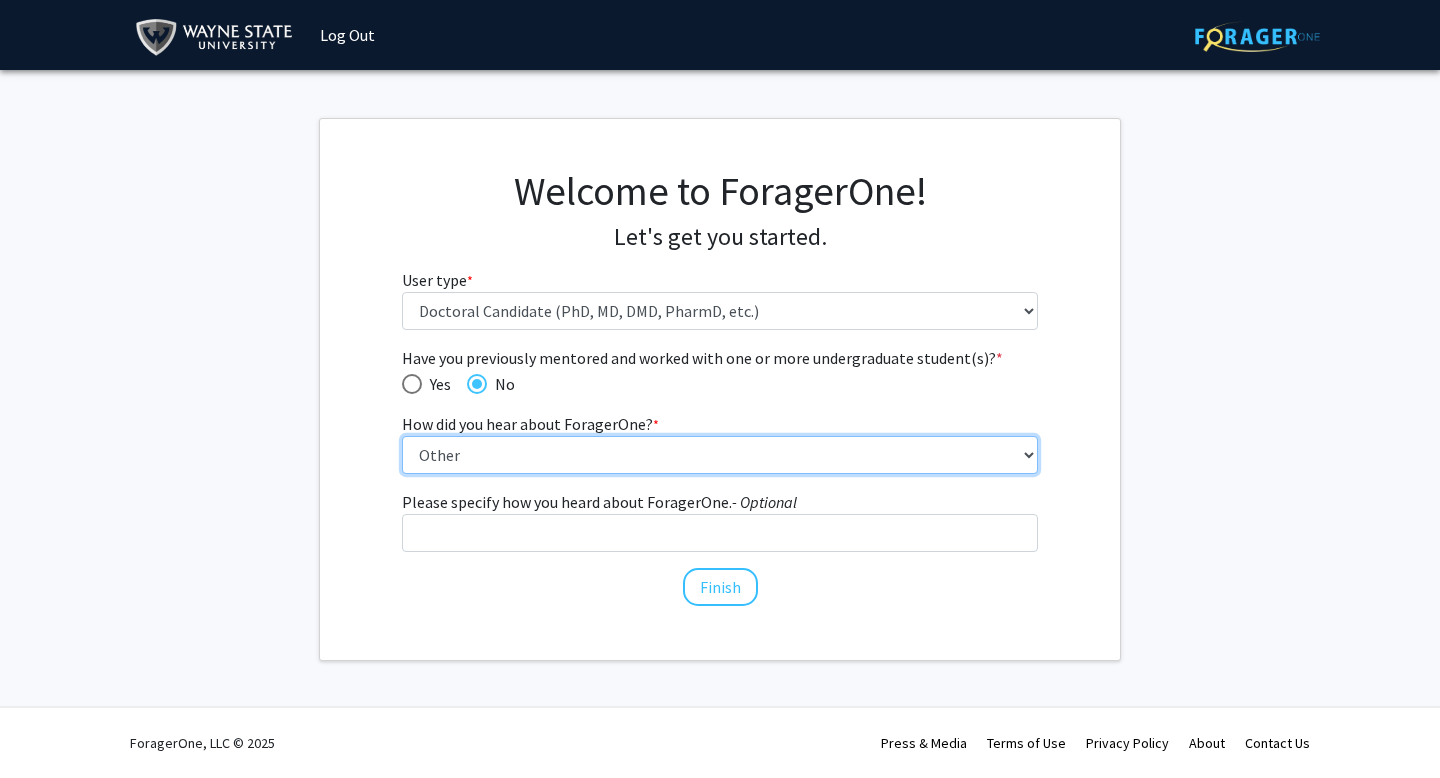 click on "Select an option  Peer/student recommendation   Faculty/staff recommendation   University website   University email or newsletter   Other" at bounding box center [720, 455] 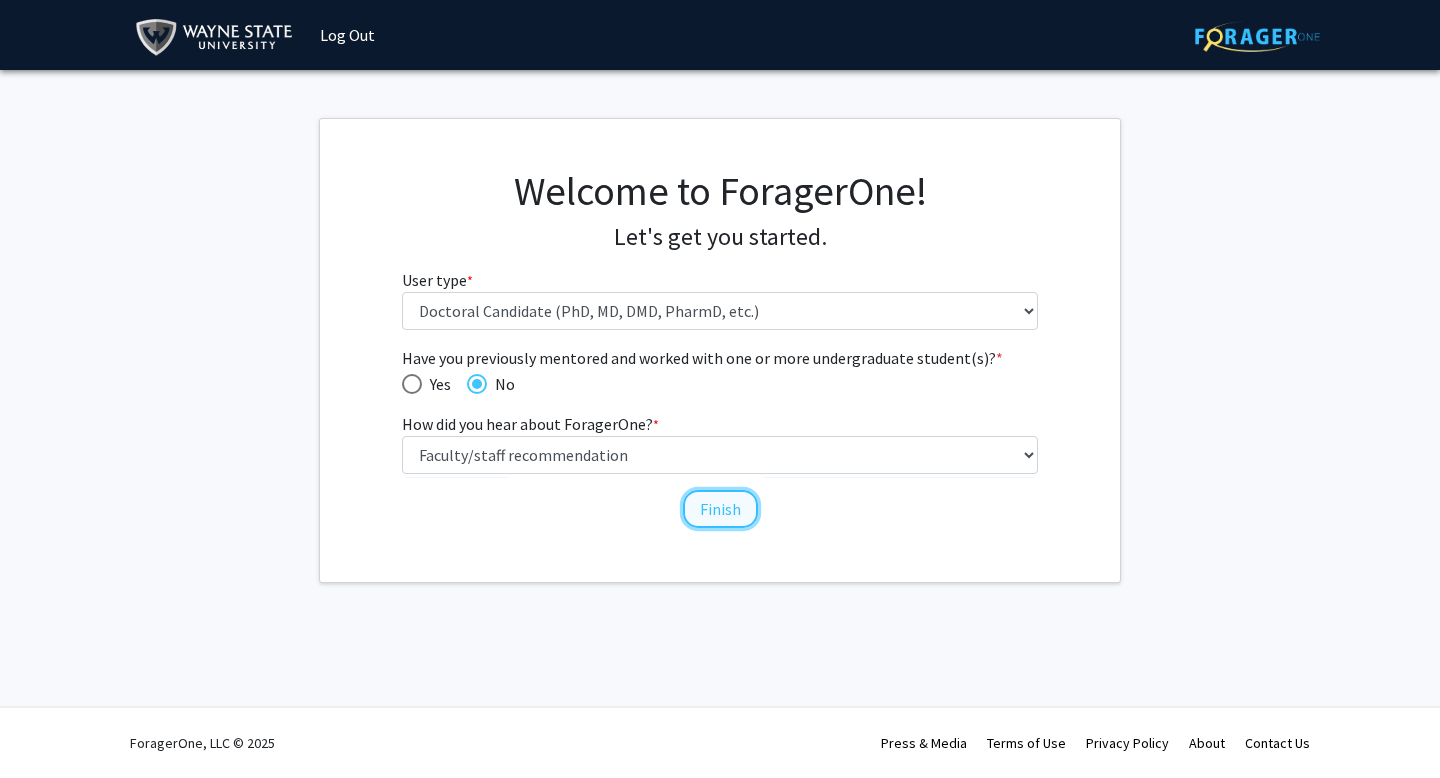 click on "Finish" 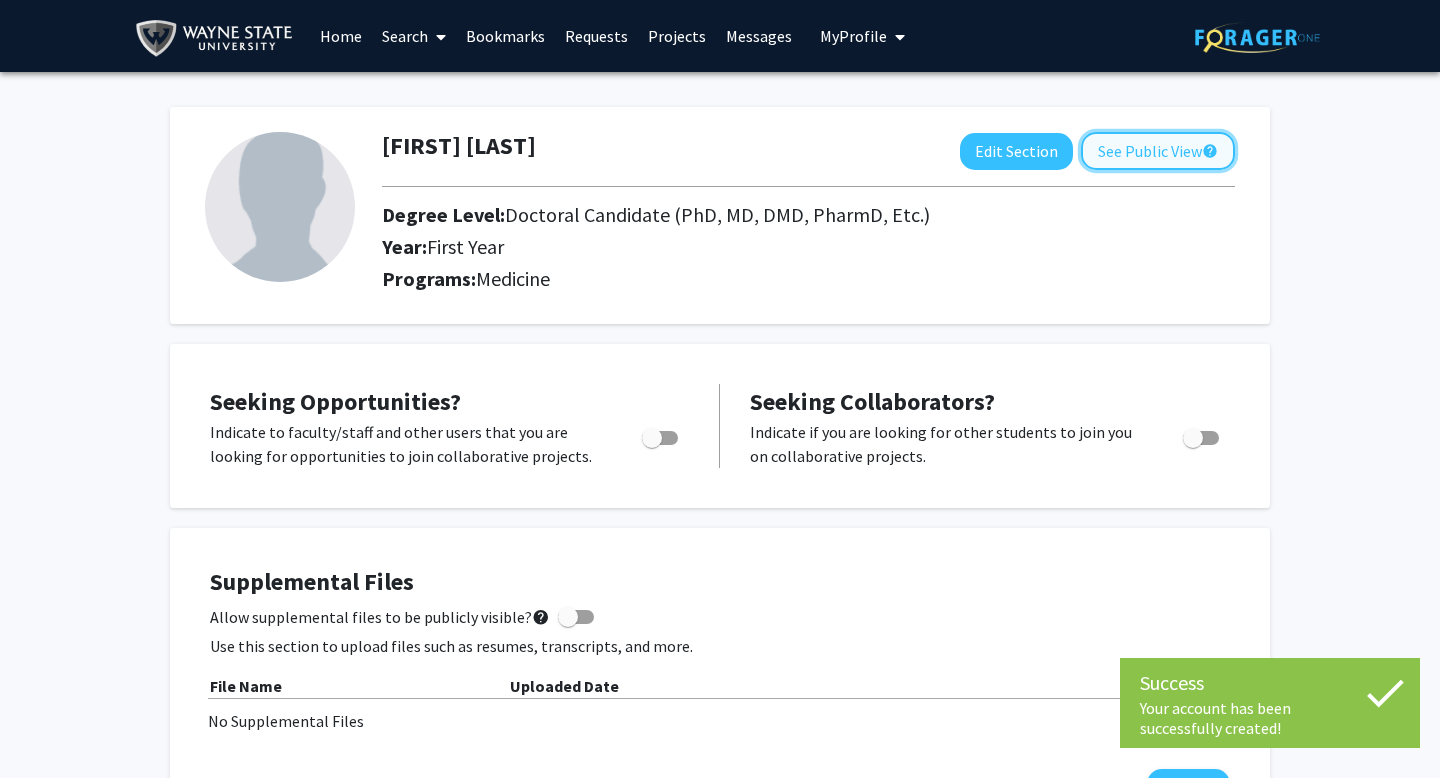 click on "See Public View  help" 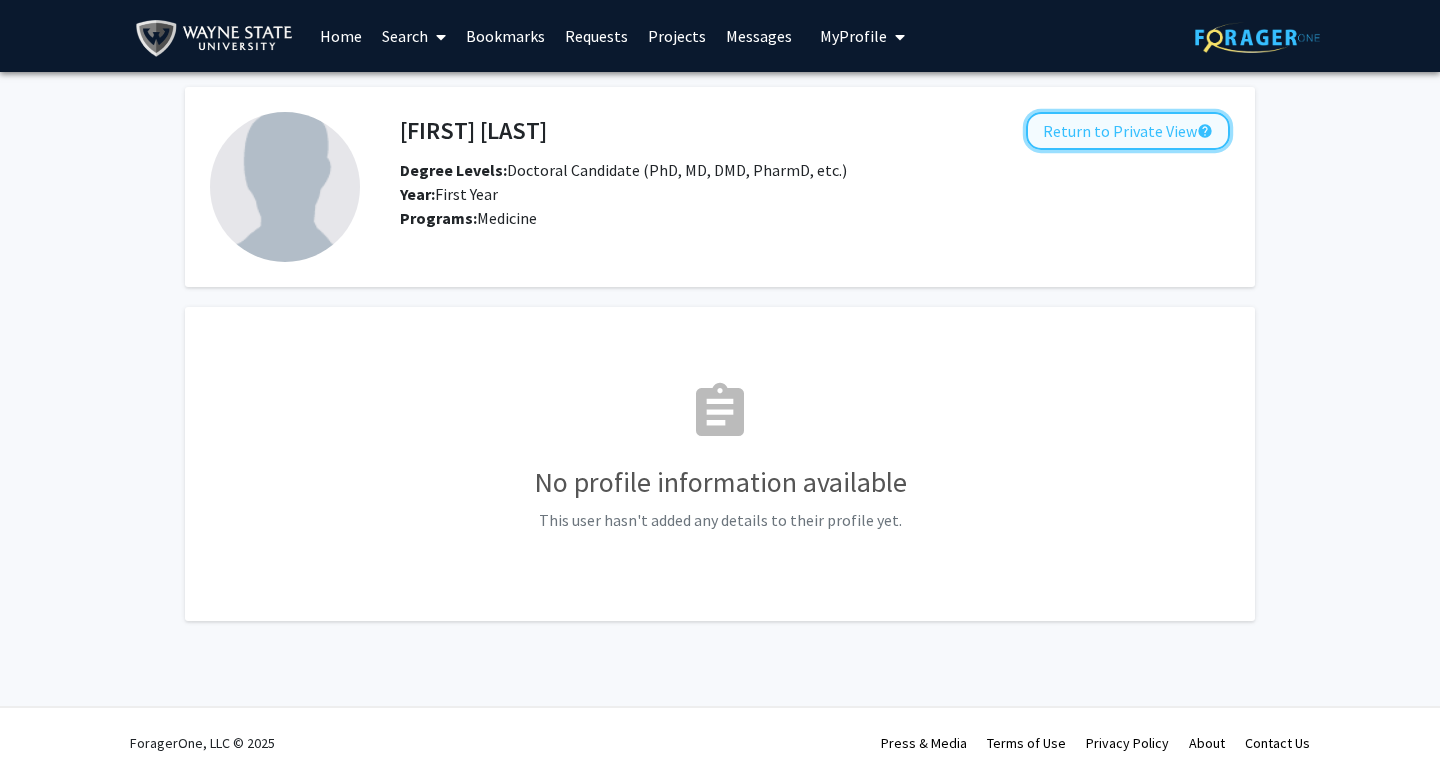 click on "Return to Private View  help" 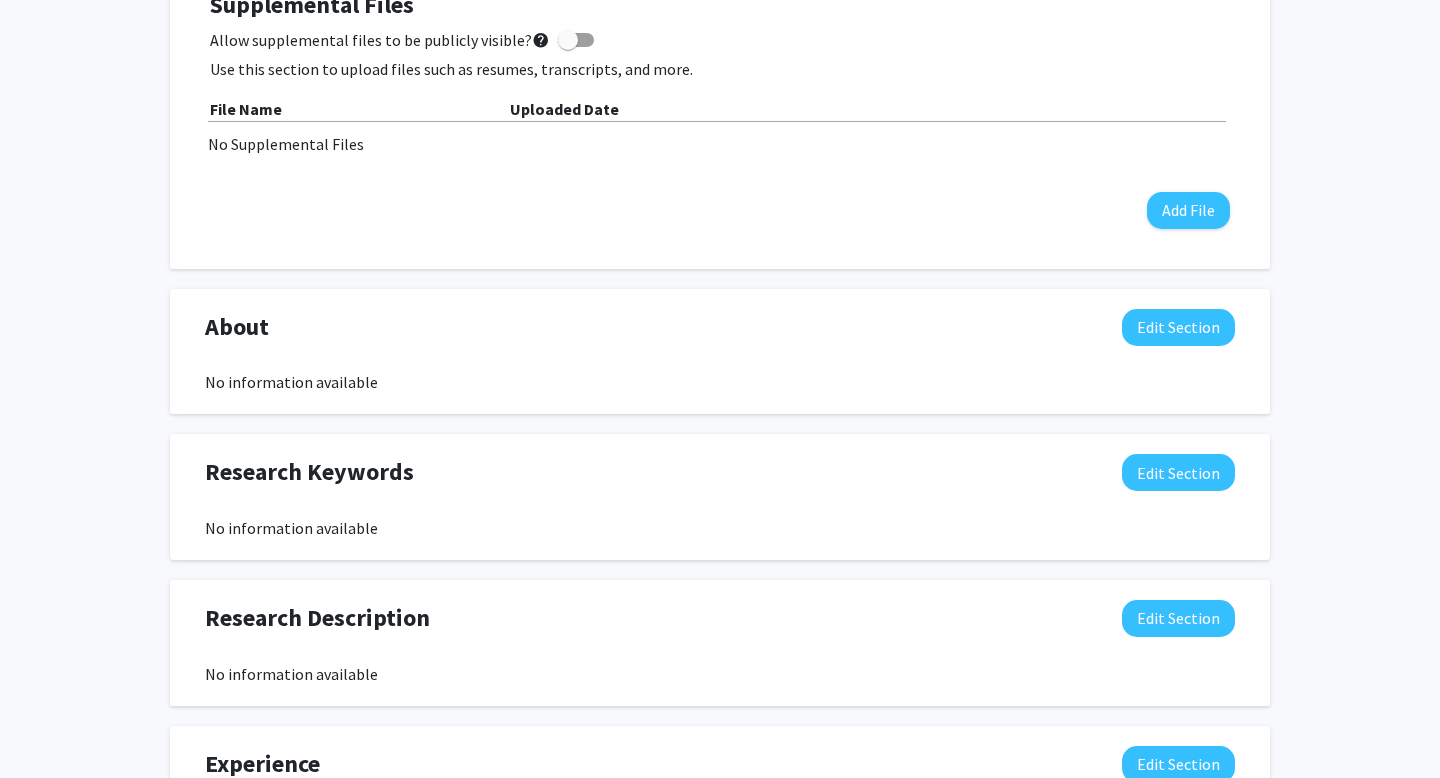 scroll, scrollTop: 673, scrollLeft: 0, axis: vertical 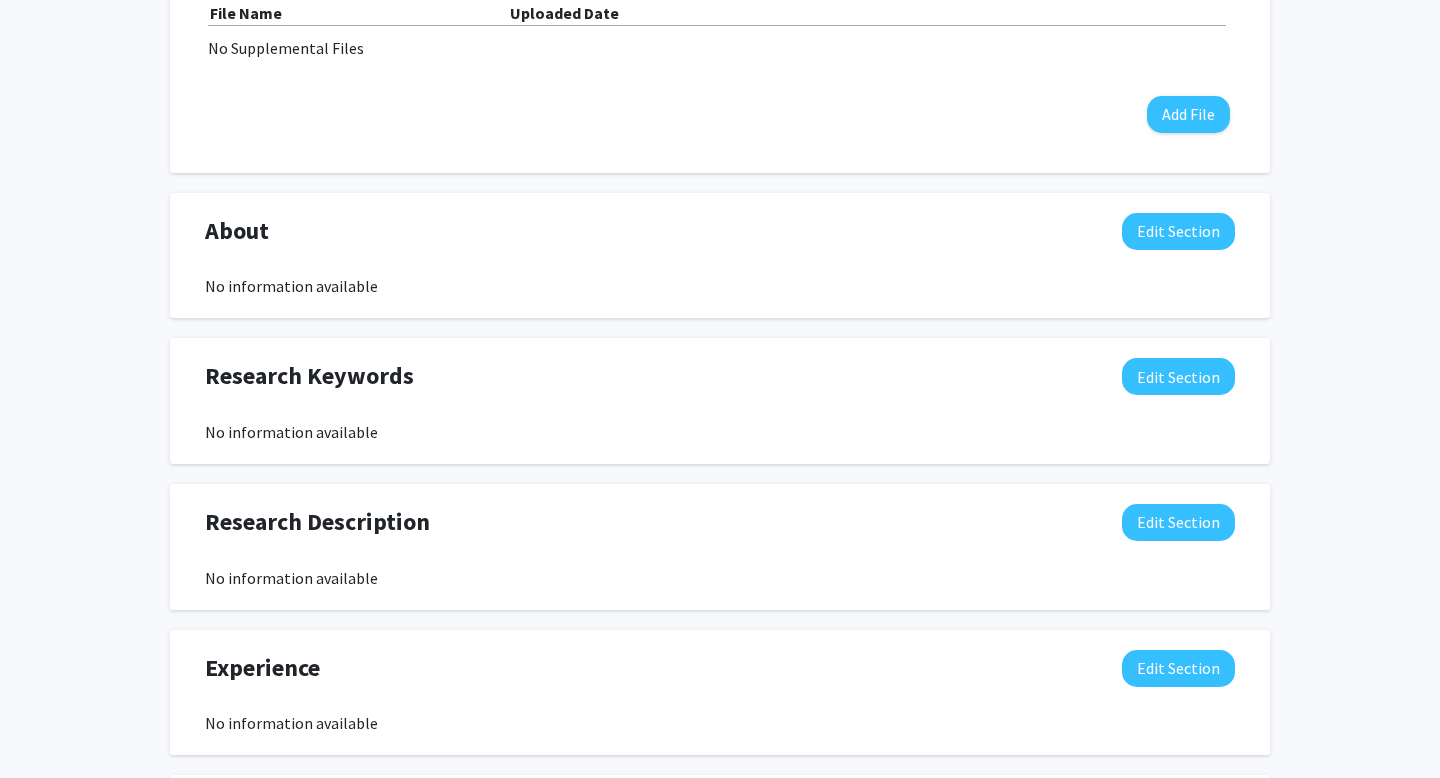 click on "Research Description  Edit Section" 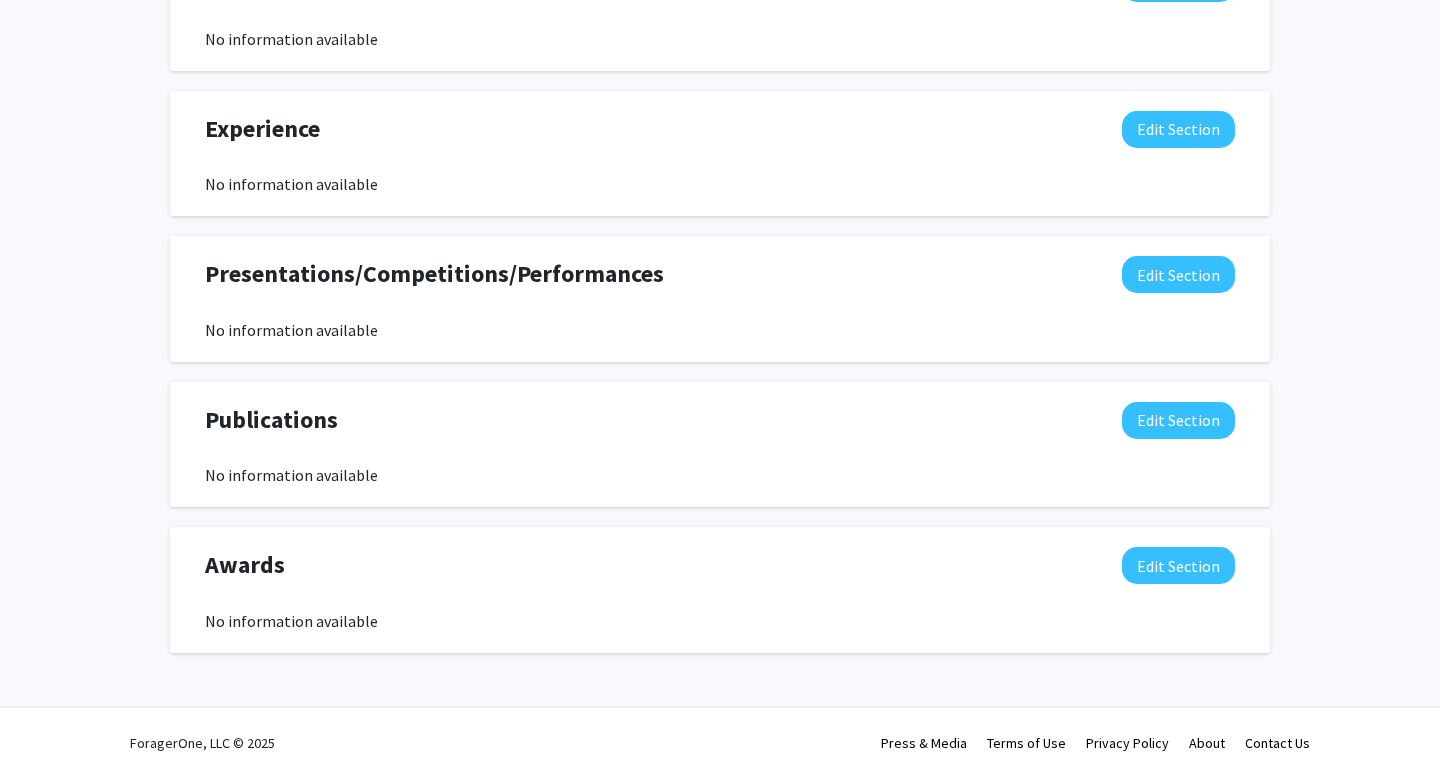 scroll, scrollTop: 0, scrollLeft: 0, axis: both 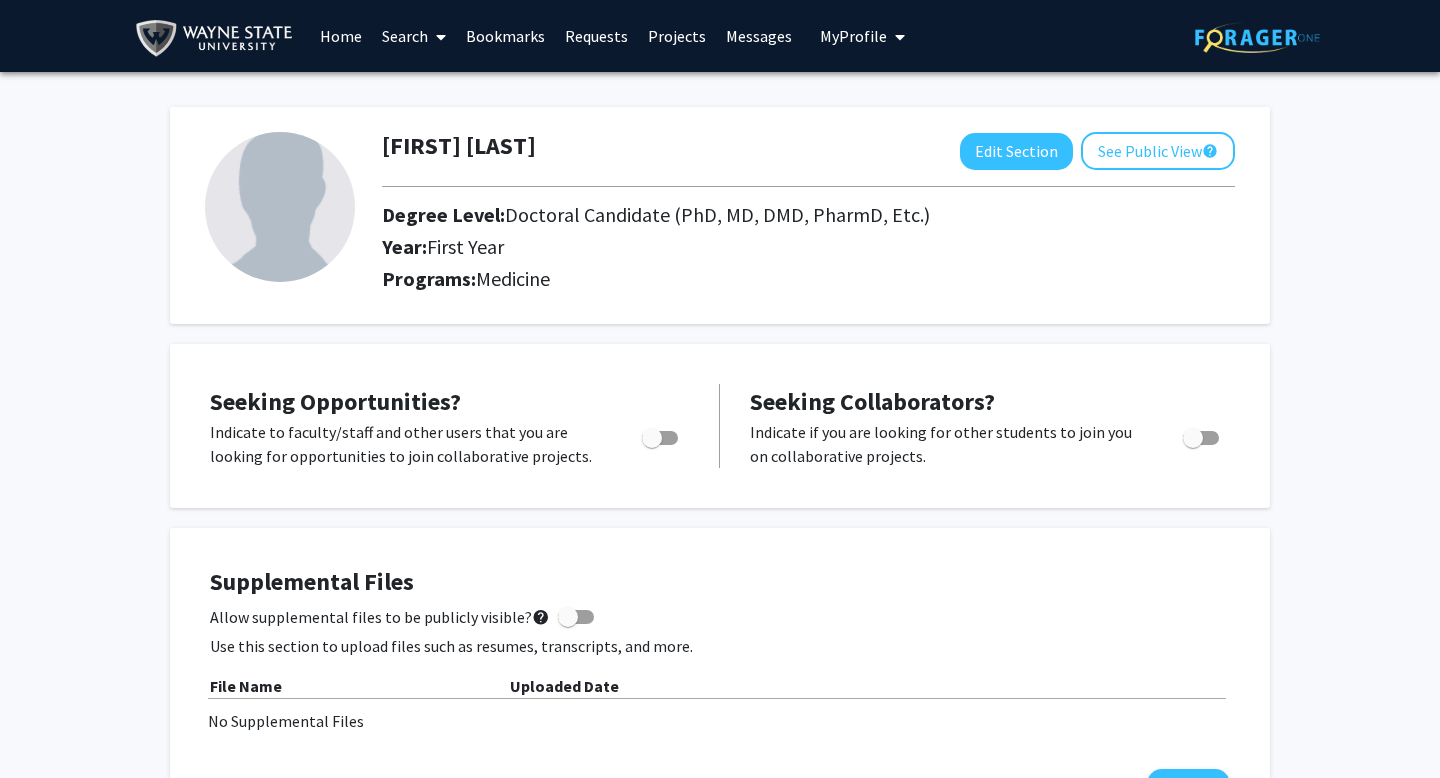 click on "Search" at bounding box center [414, 36] 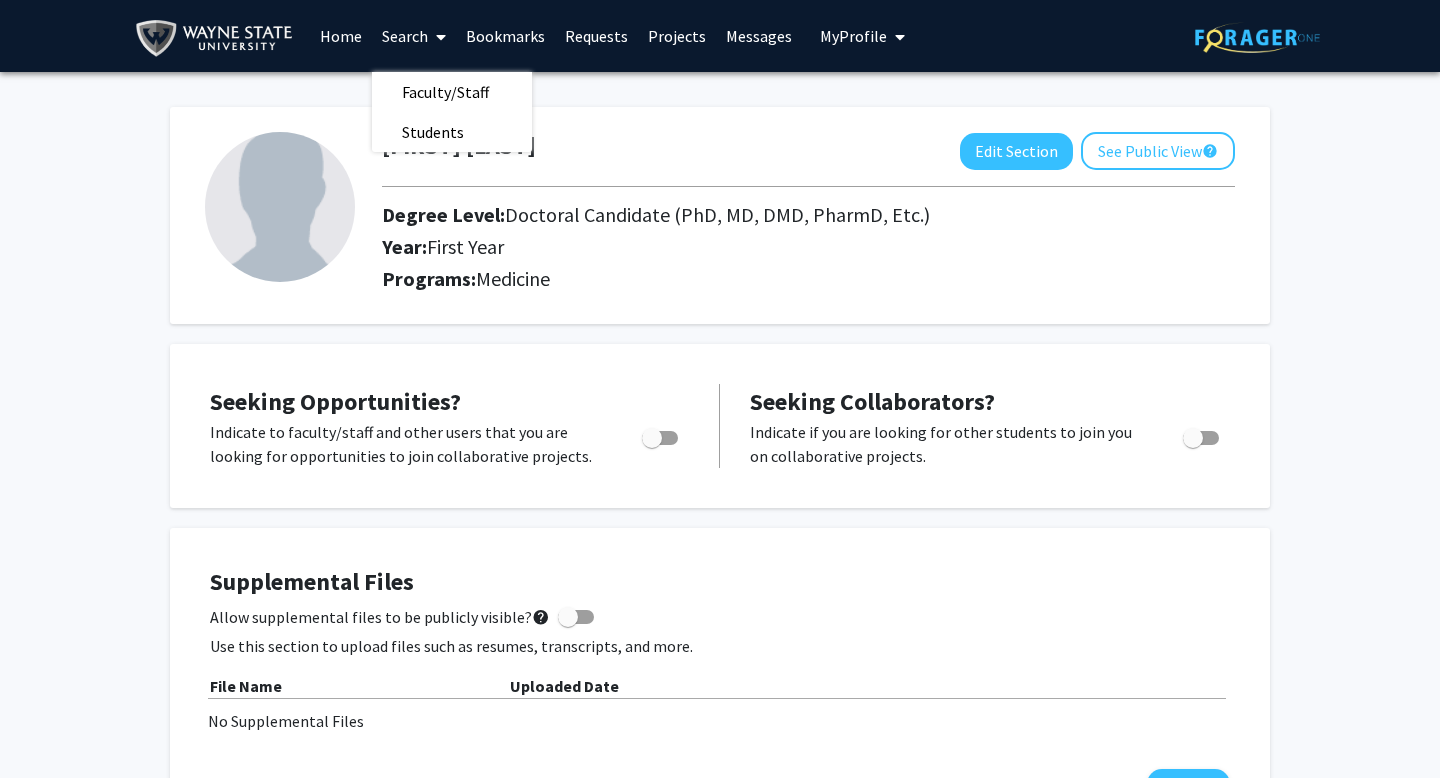 click on "Home" at bounding box center [341, 36] 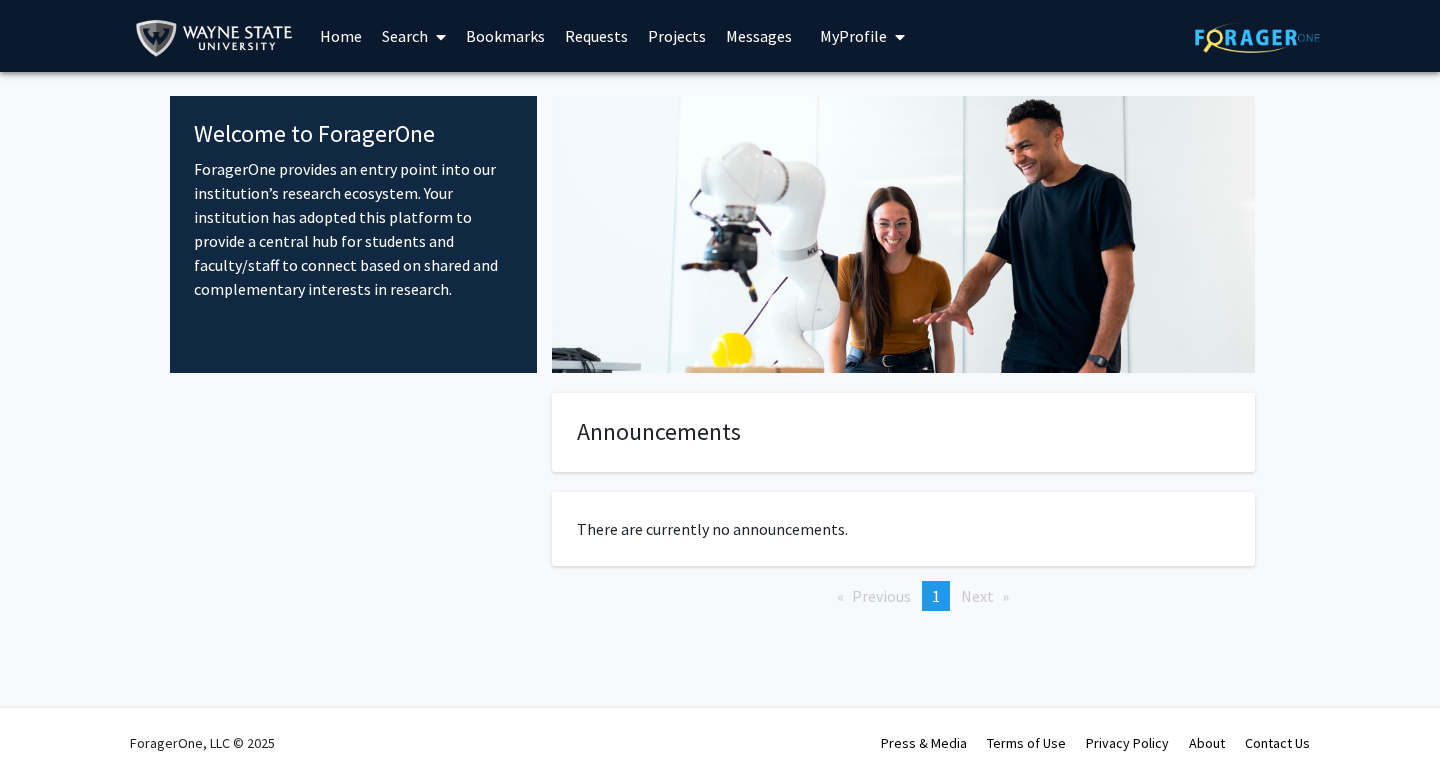 click on "Projects" at bounding box center [677, 36] 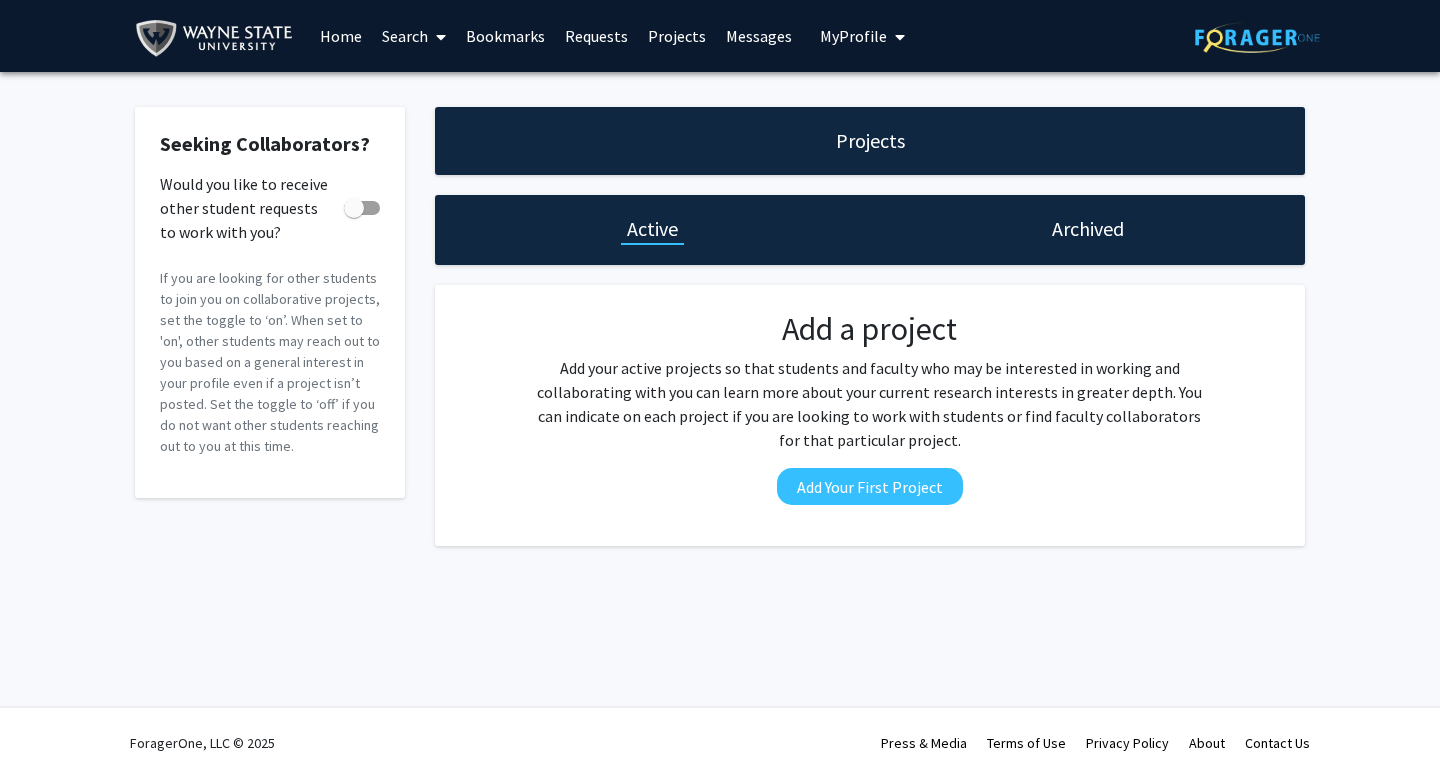 click on "Search" at bounding box center (414, 36) 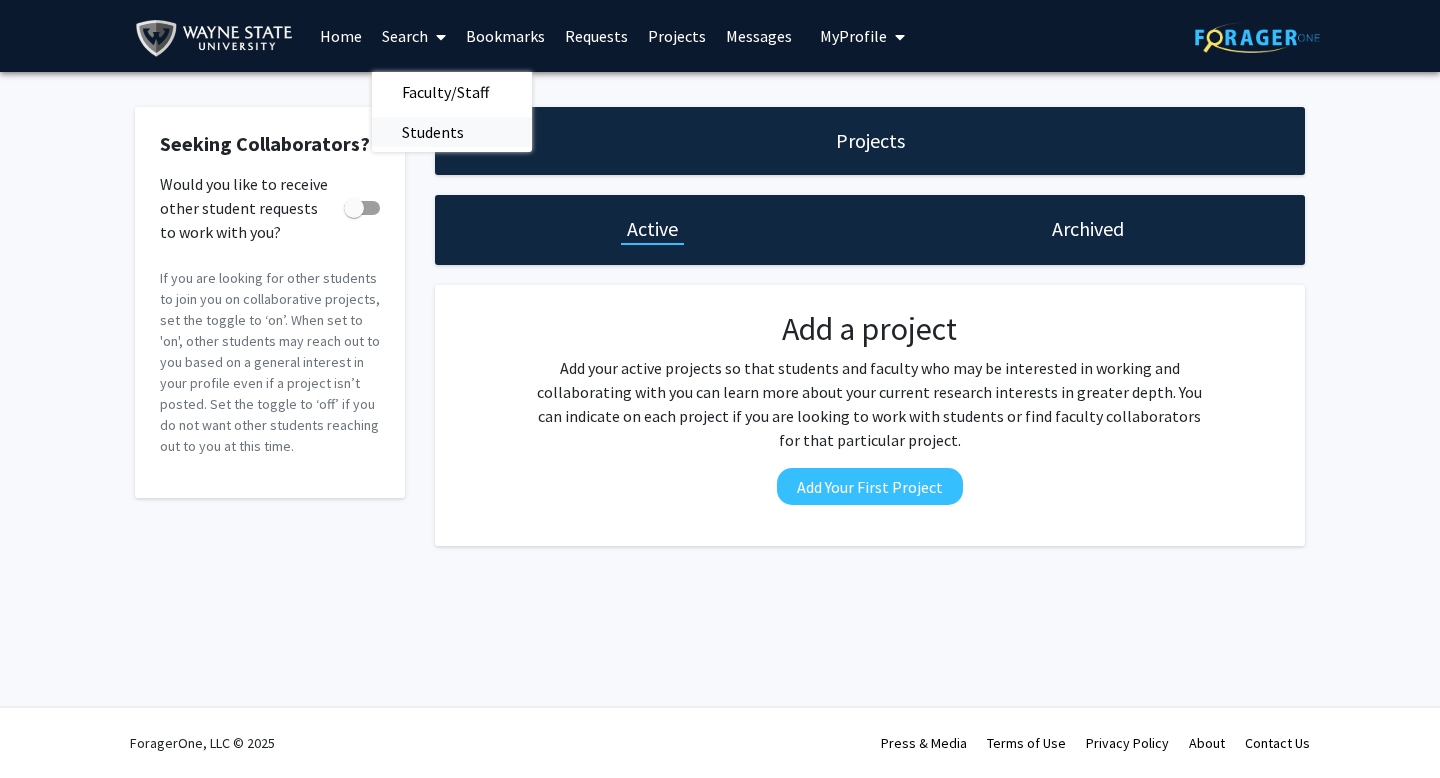 click on "Students" at bounding box center [433, 132] 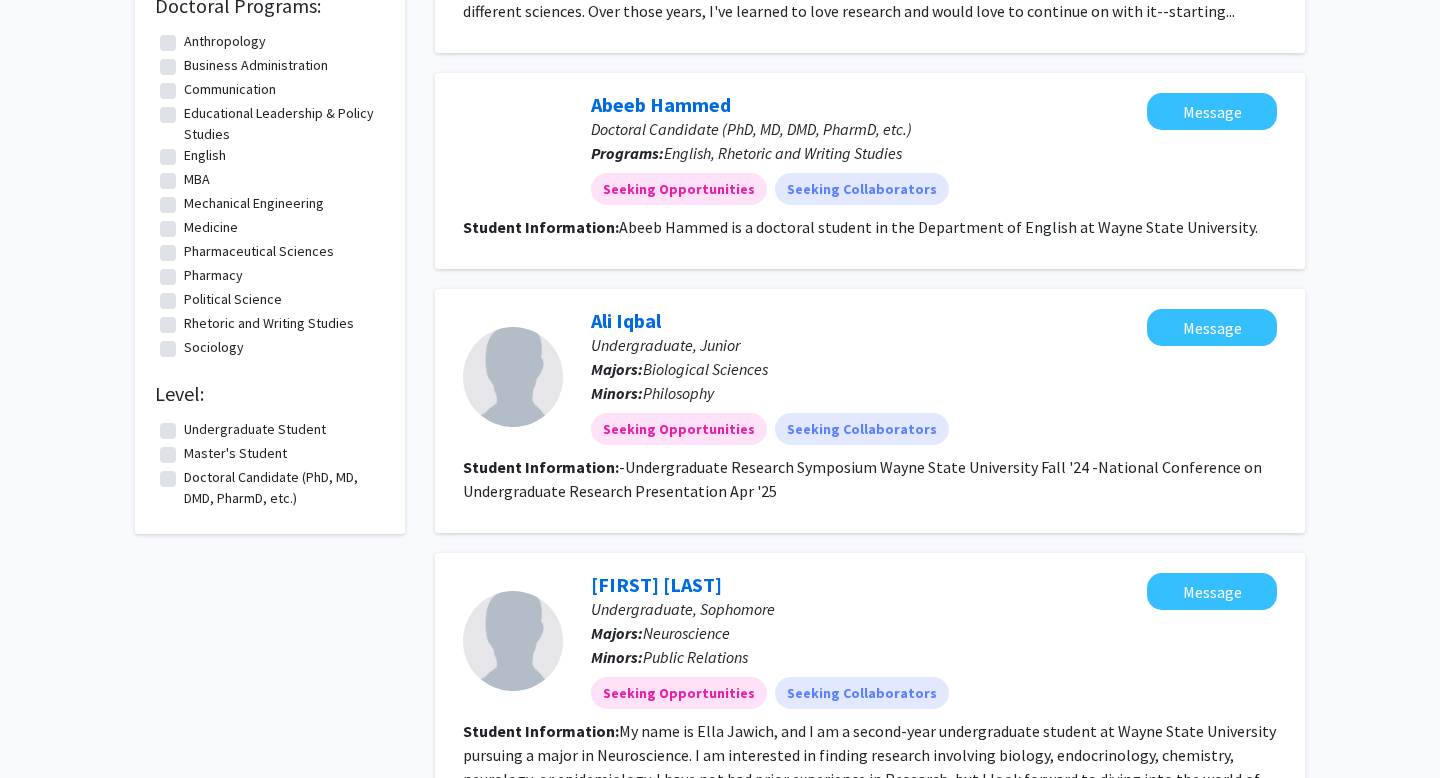 scroll, scrollTop: 1506, scrollLeft: 0, axis: vertical 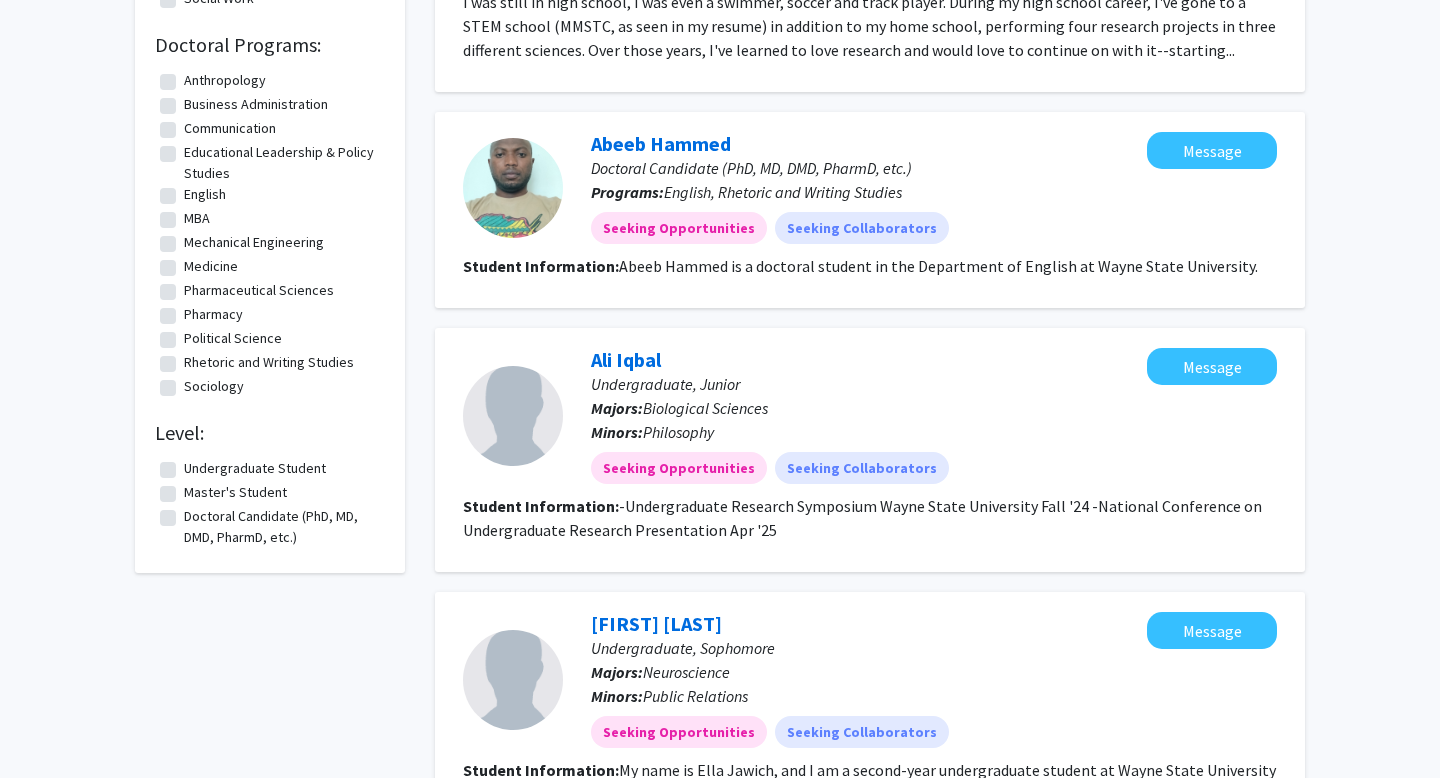 click on "Doctoral Candidate (PhD, MD, DMD, PharmD, etc.)" 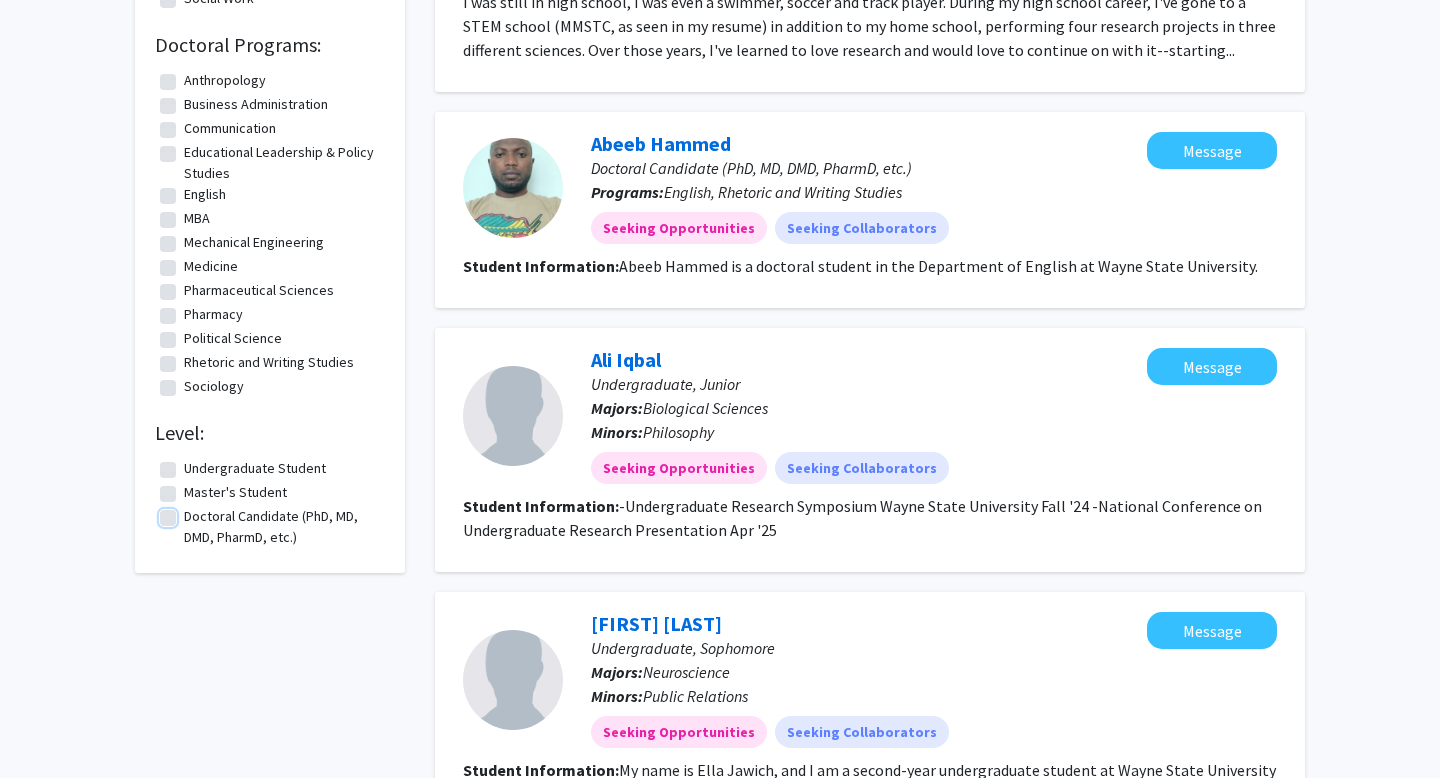 click on "Doctoral Candidate (PhD, MD, DMD, PharmD, etc.)" at bounding box center [190, 512] 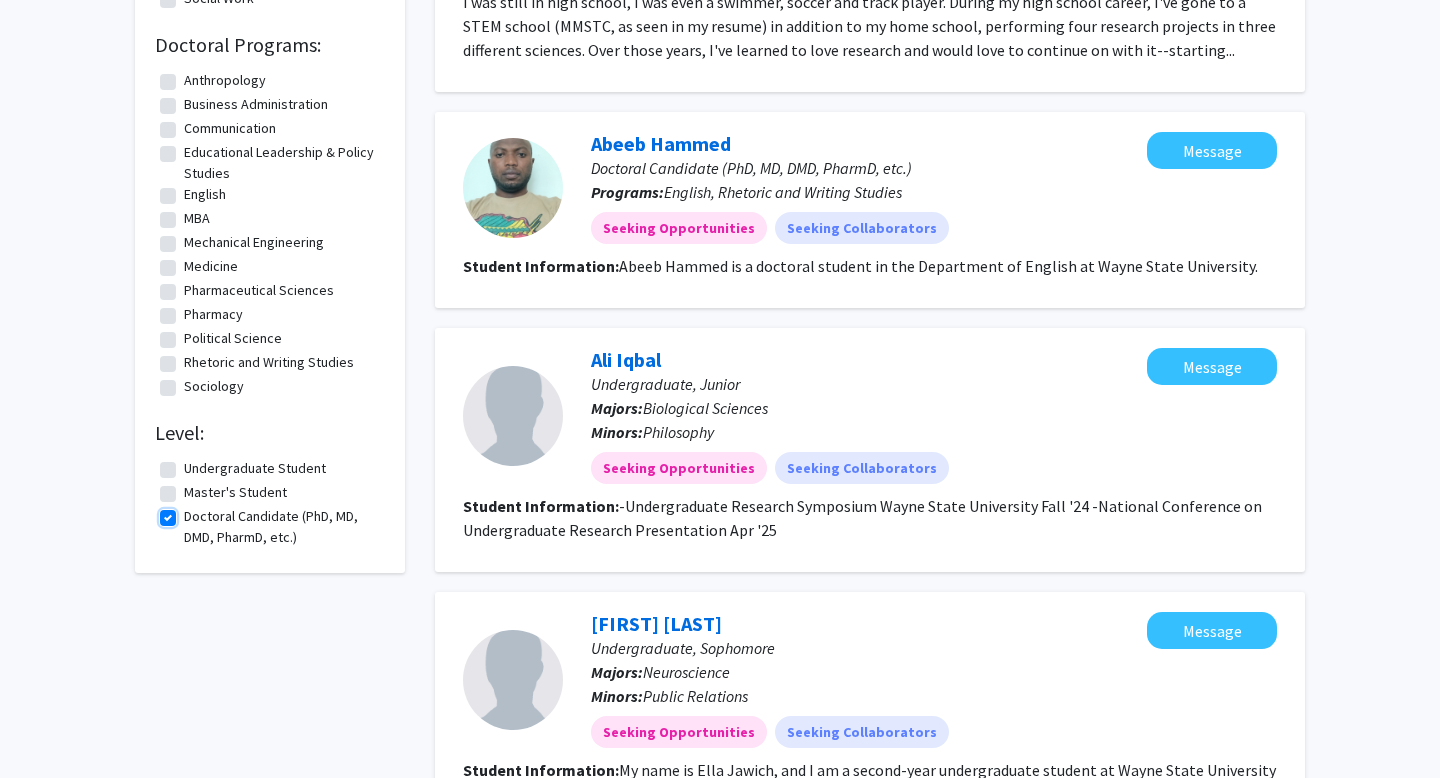 scroll, scrollTop: 0, scrollLeft: 0, axis: both 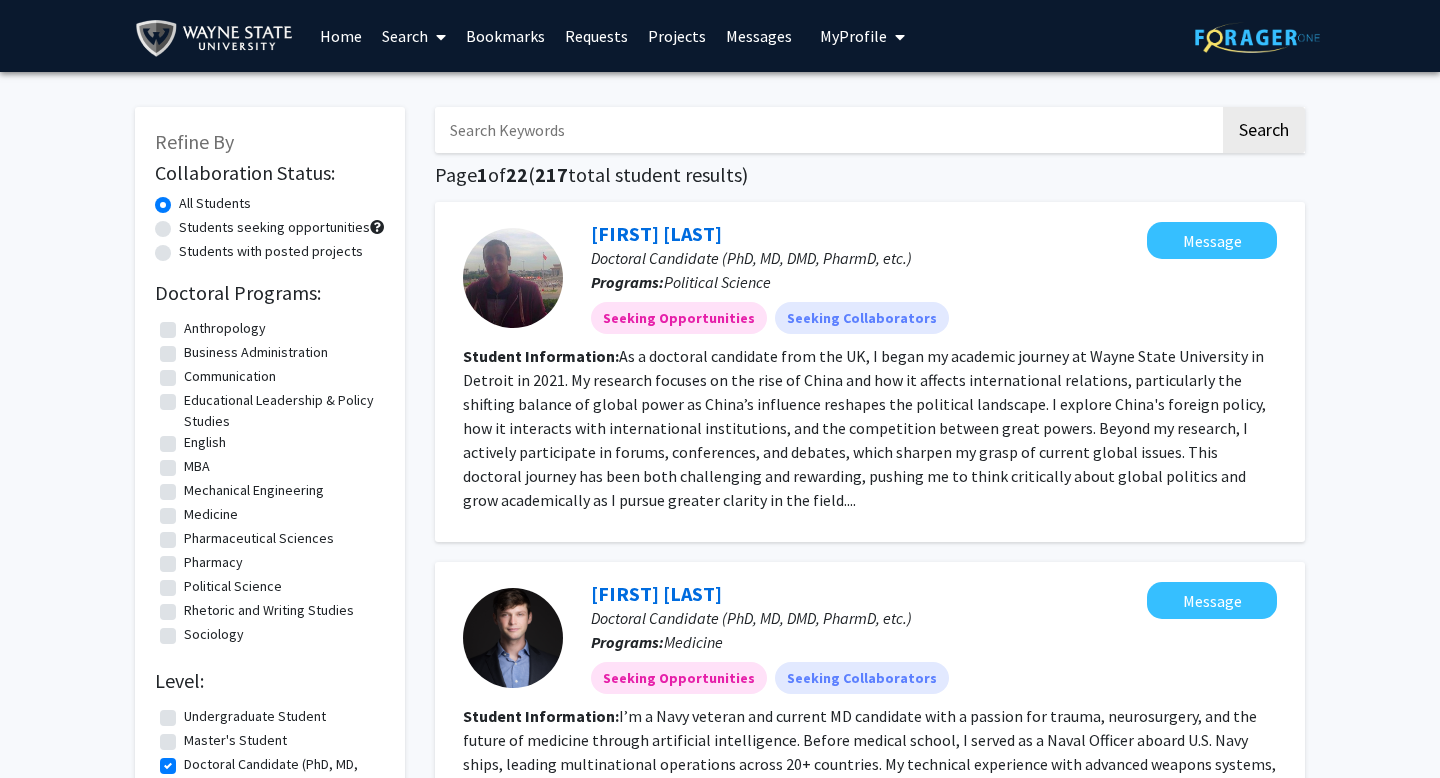 click at bounding box center [437, 37] 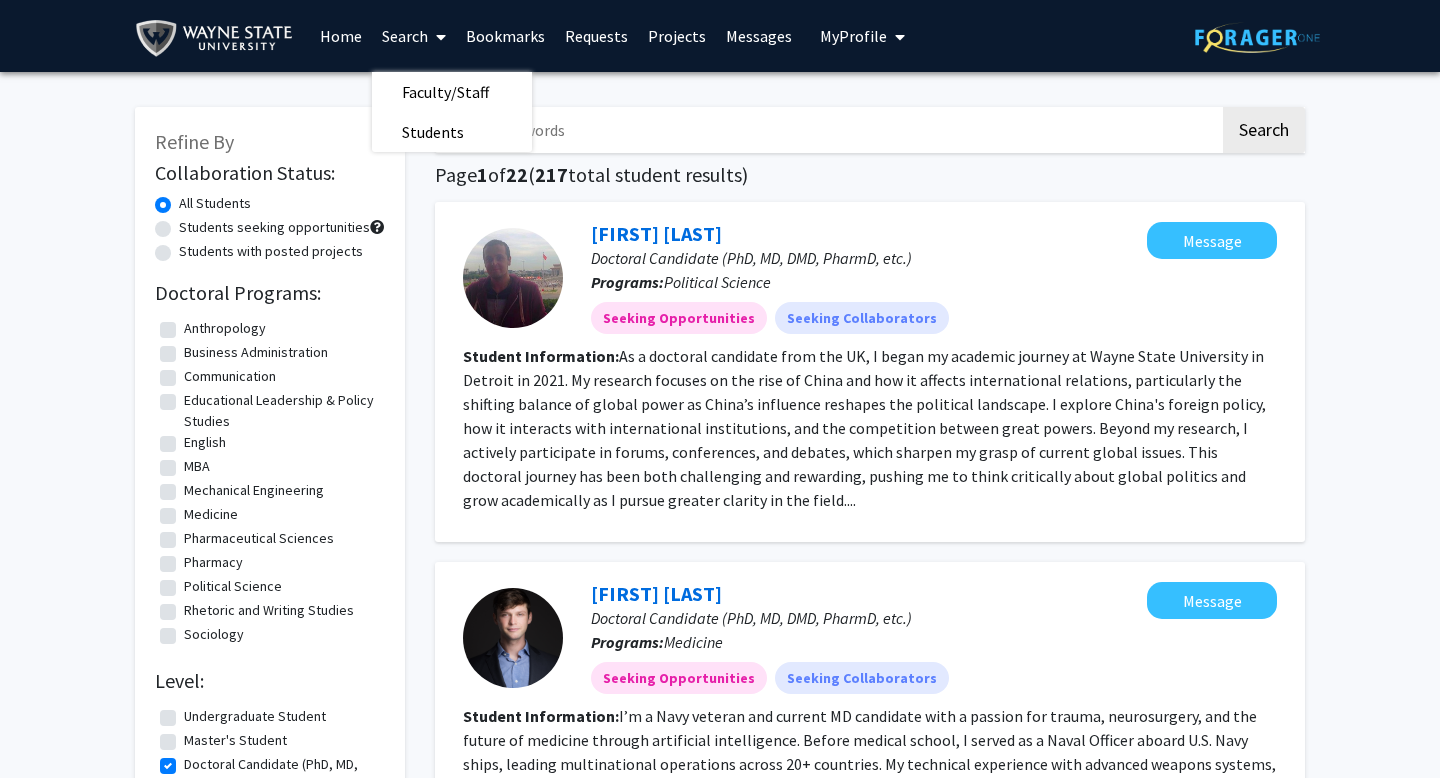 click on "My   Profile" at bounding box center [862, 36] 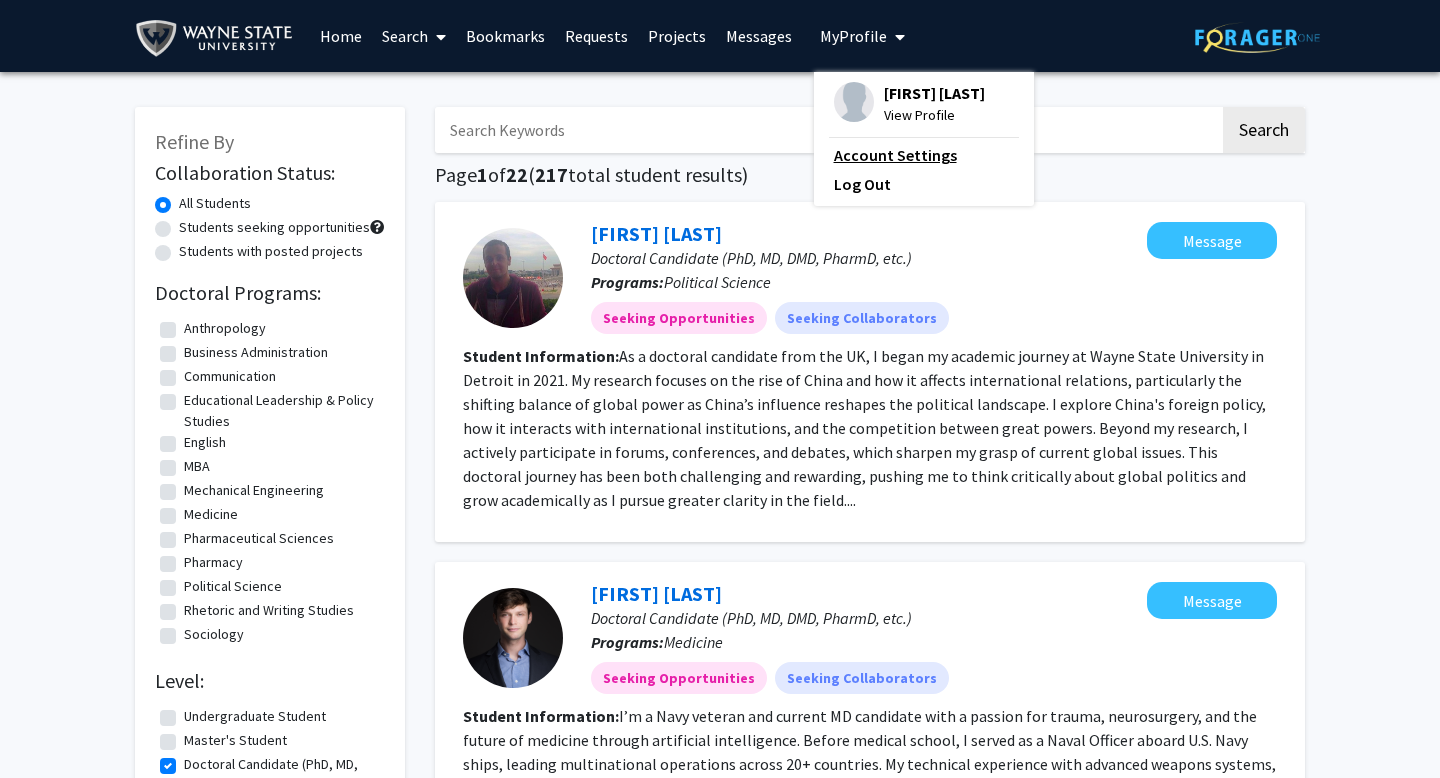 click on "Account Settings" at bounding box center [924, 155] 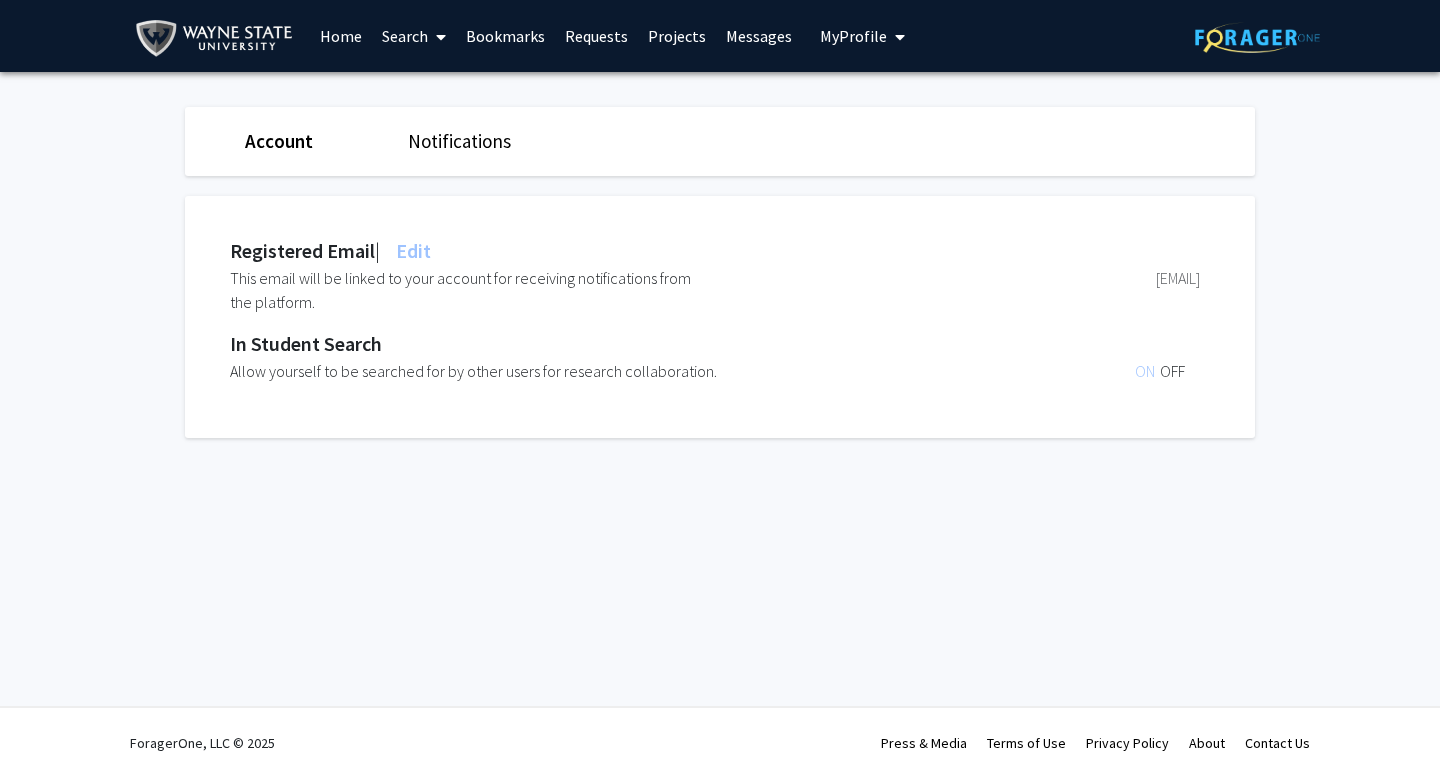 click on "Account Notifications" 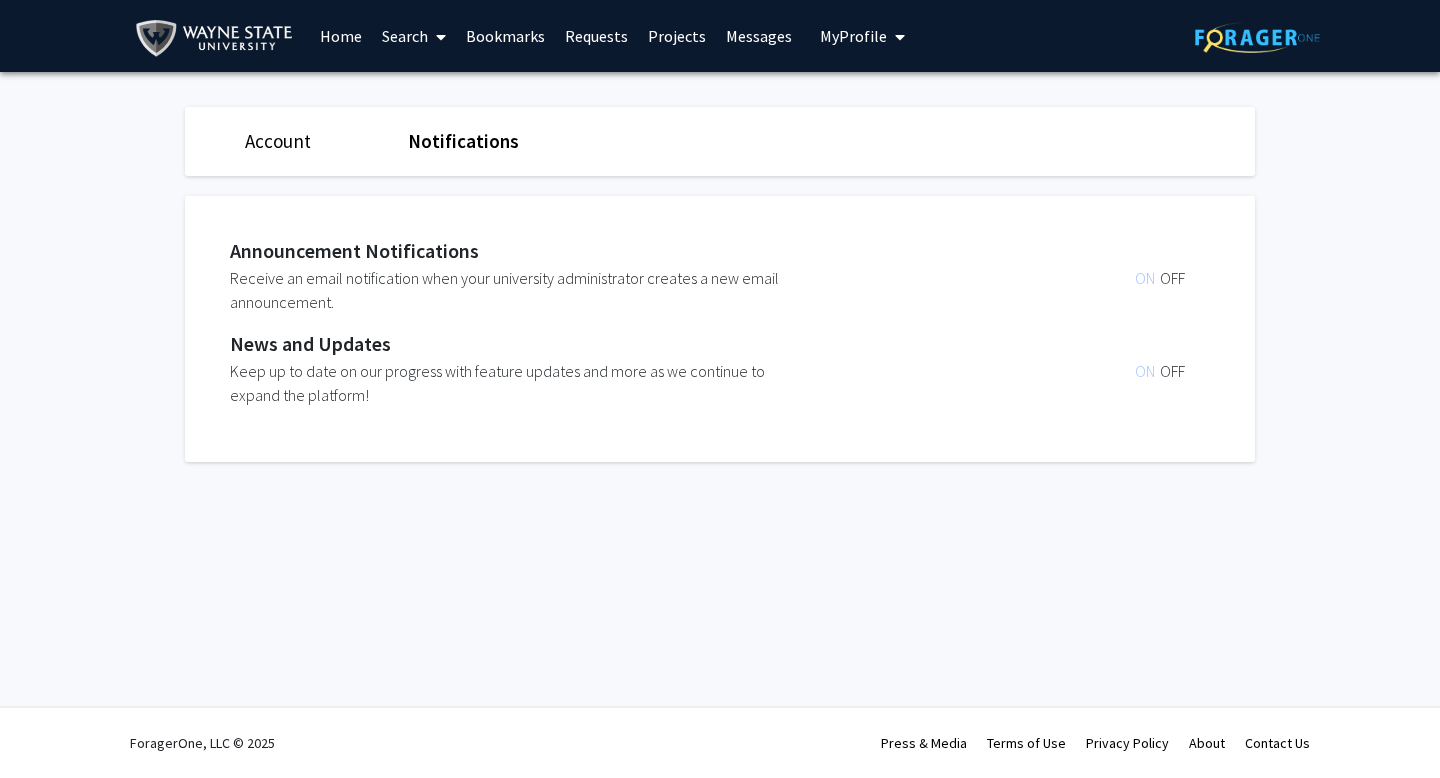 click on "Account" 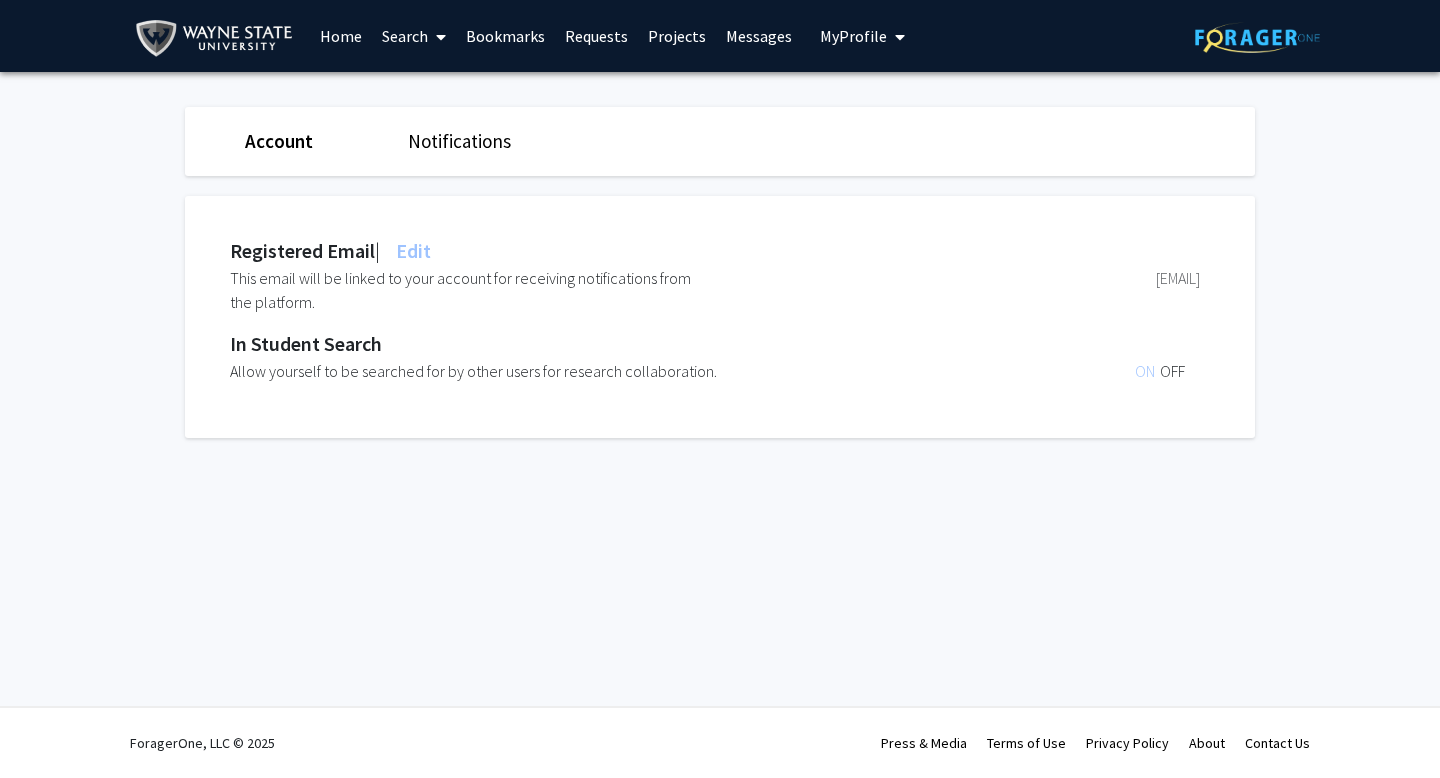 click on "My   Profile" at bounding box center [853, 36] 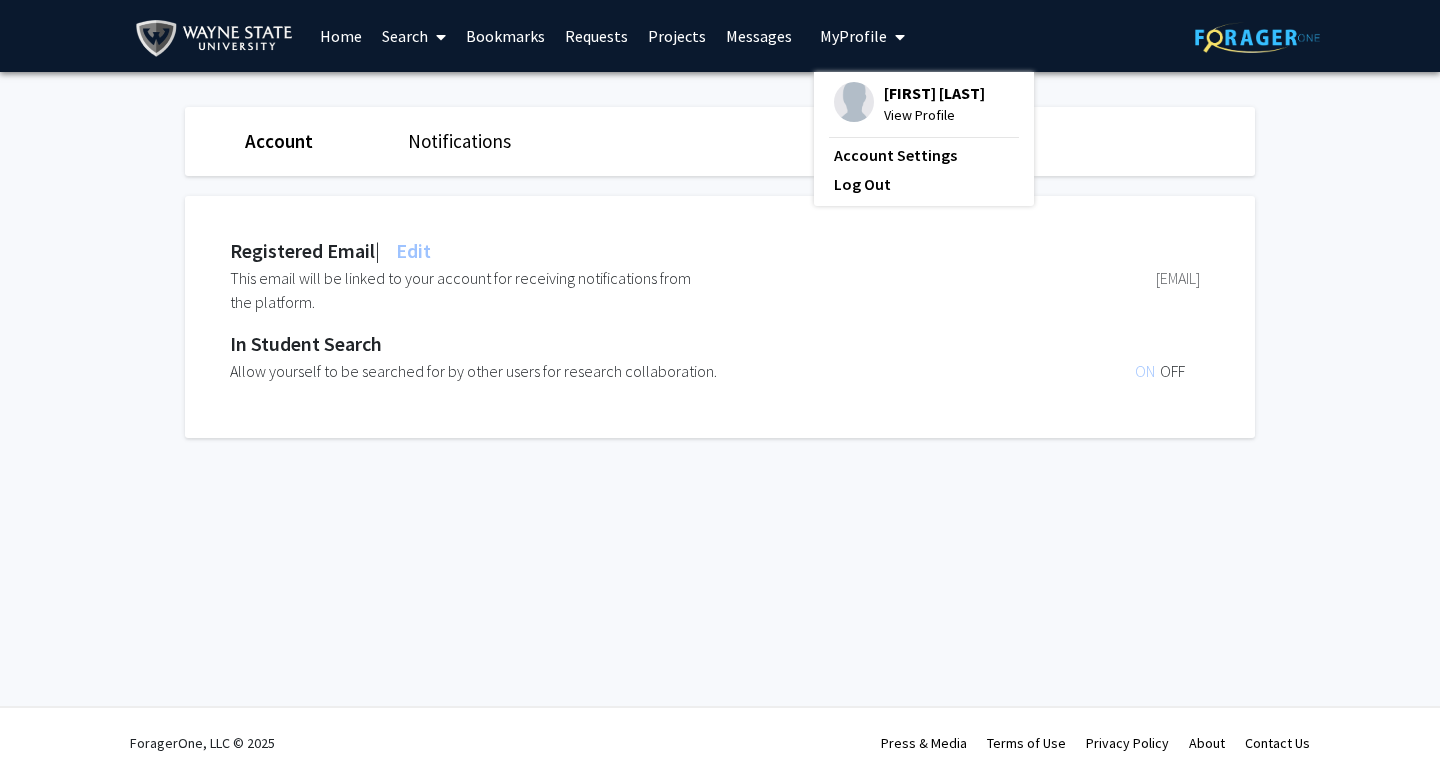 click on "View Profile" at bounding box center (934, 115) 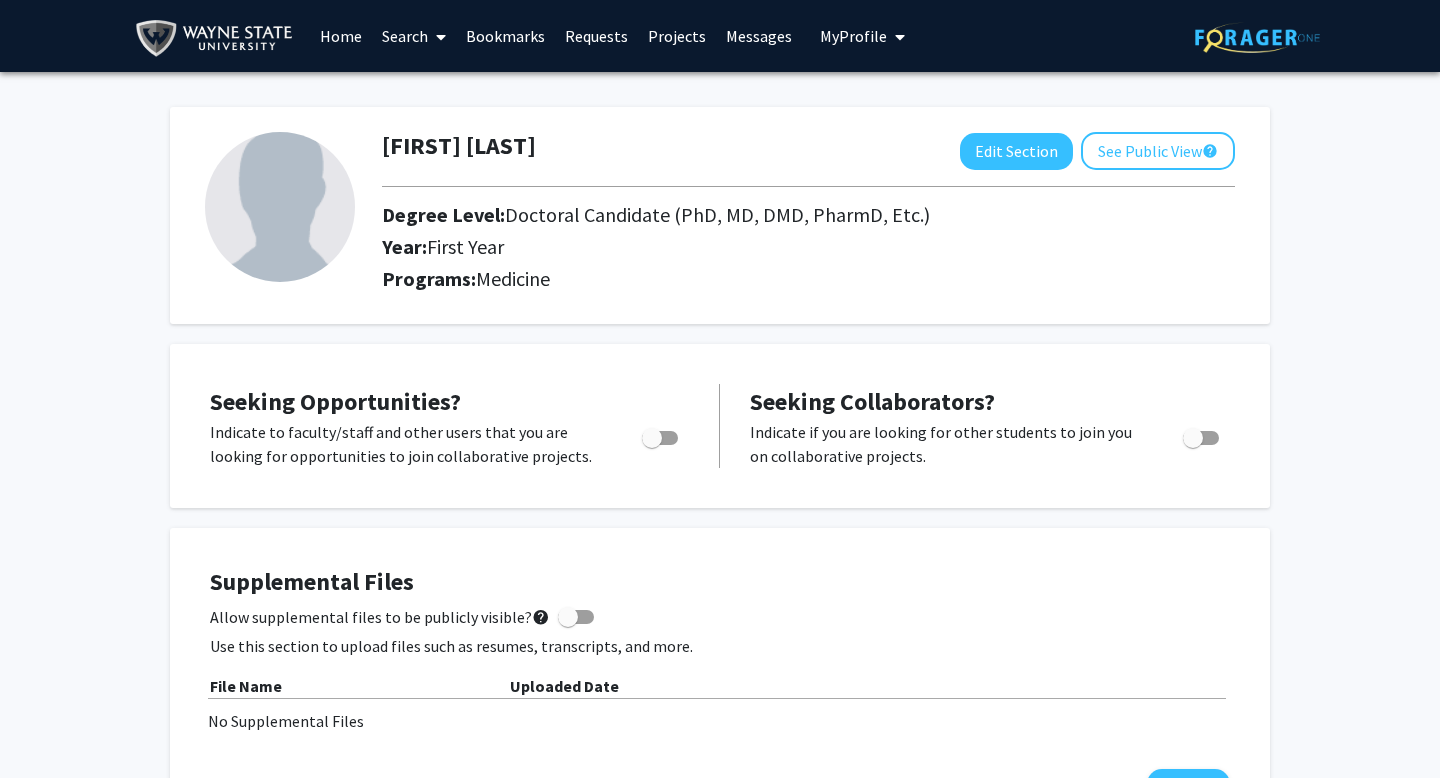 click on "Sara Komaiha  Edit Section  See Public View  help  Degree Level:   Doctoral Candidate (PhD, MD, DMD, PharmD, Etc.)   Year:   First Year   Programs:  Medicine" 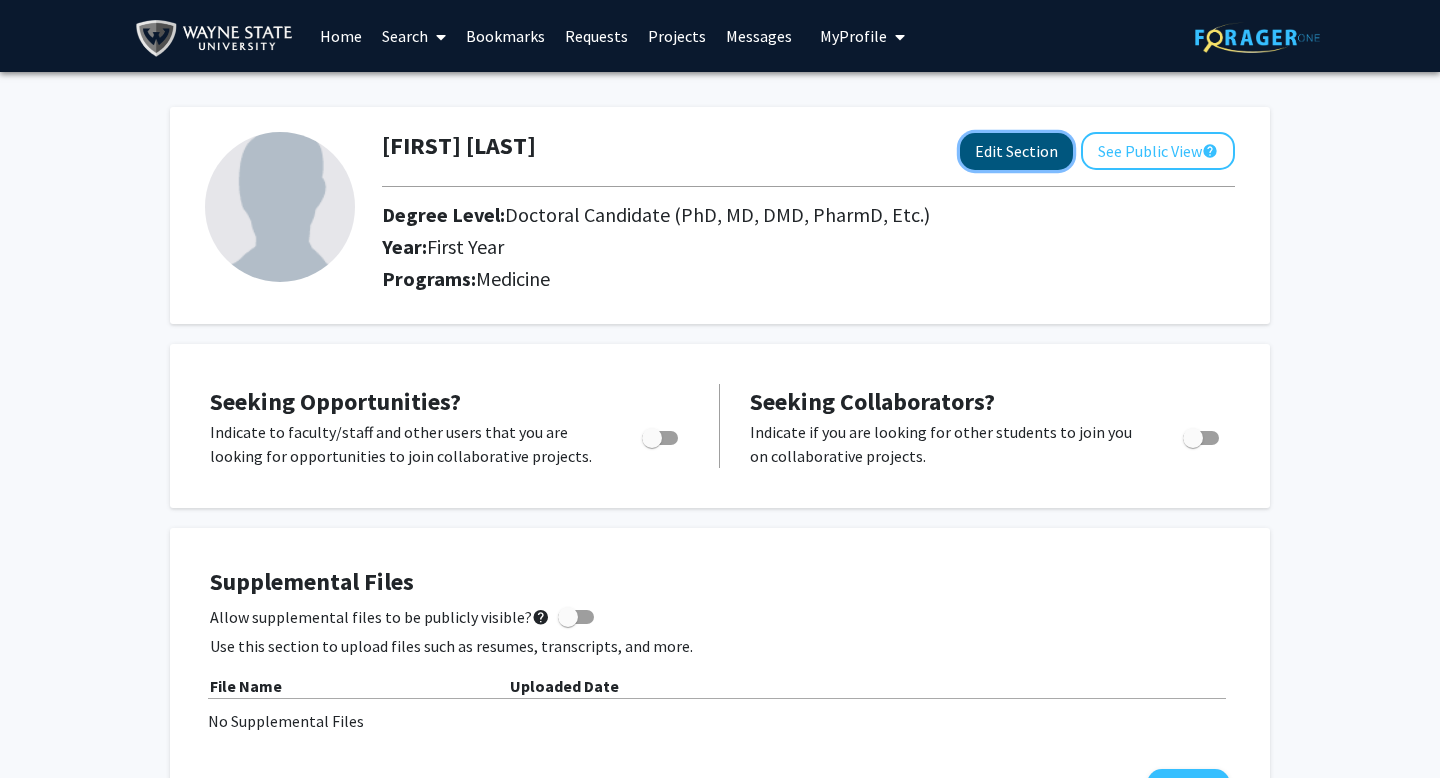 click on "Edit Section" 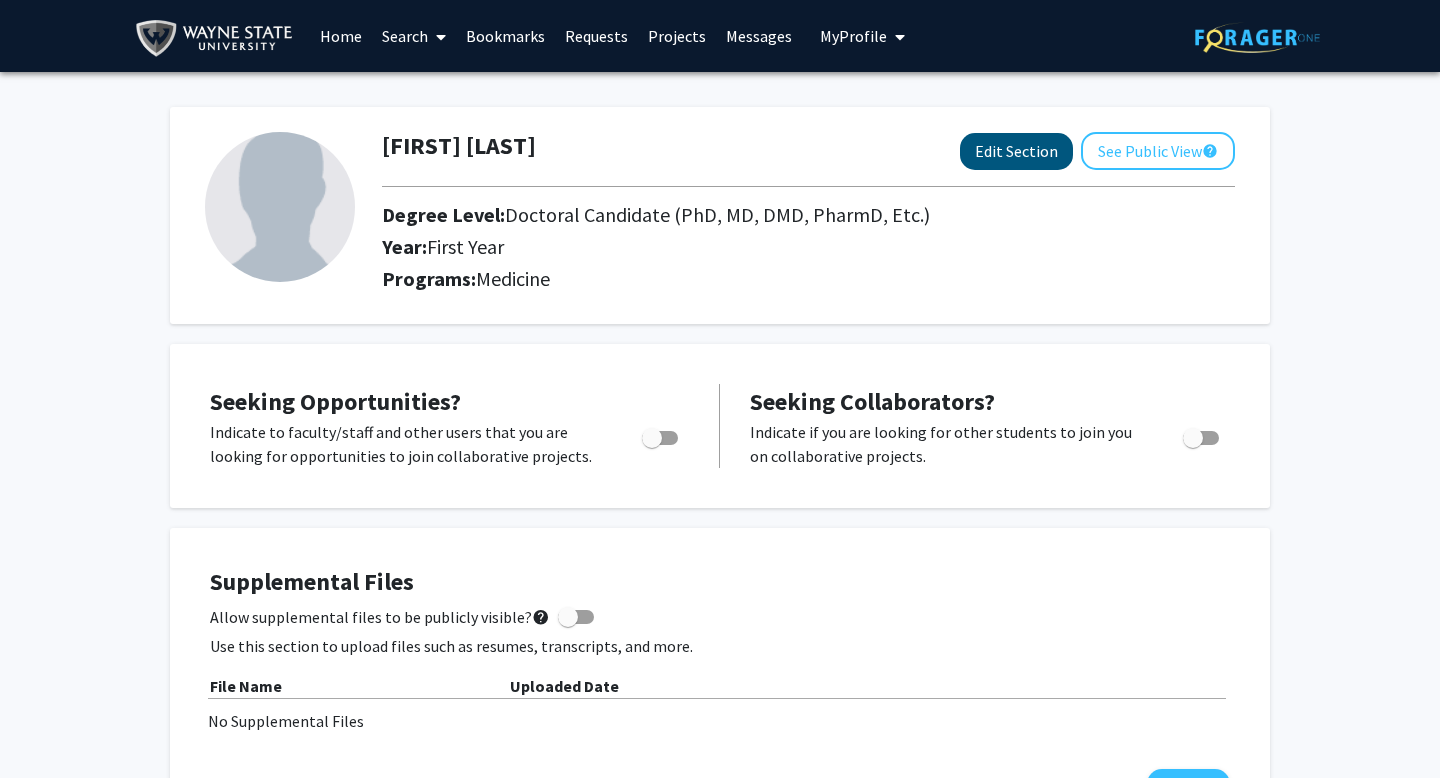select on "first_year" 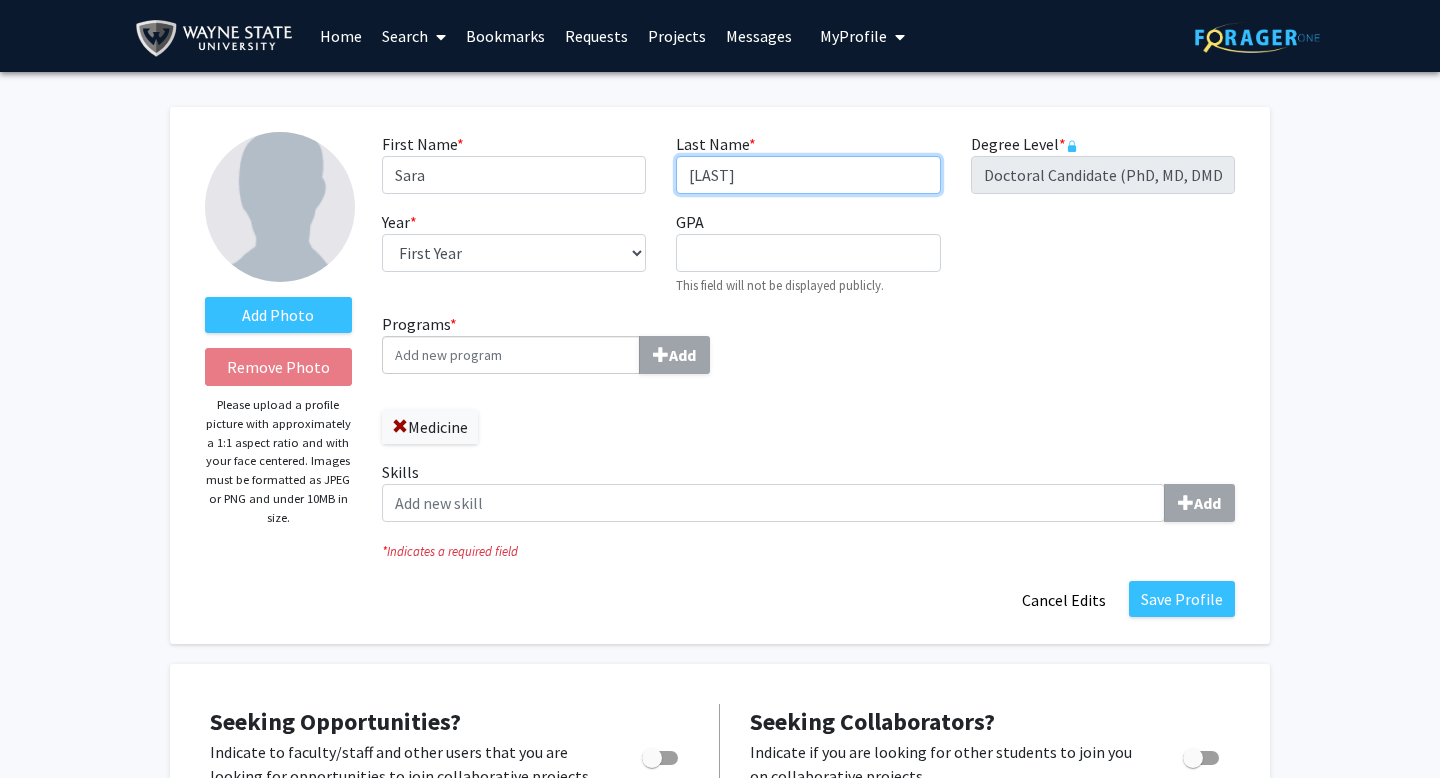 click on "Komaiha" at bounding box center [808, 175] 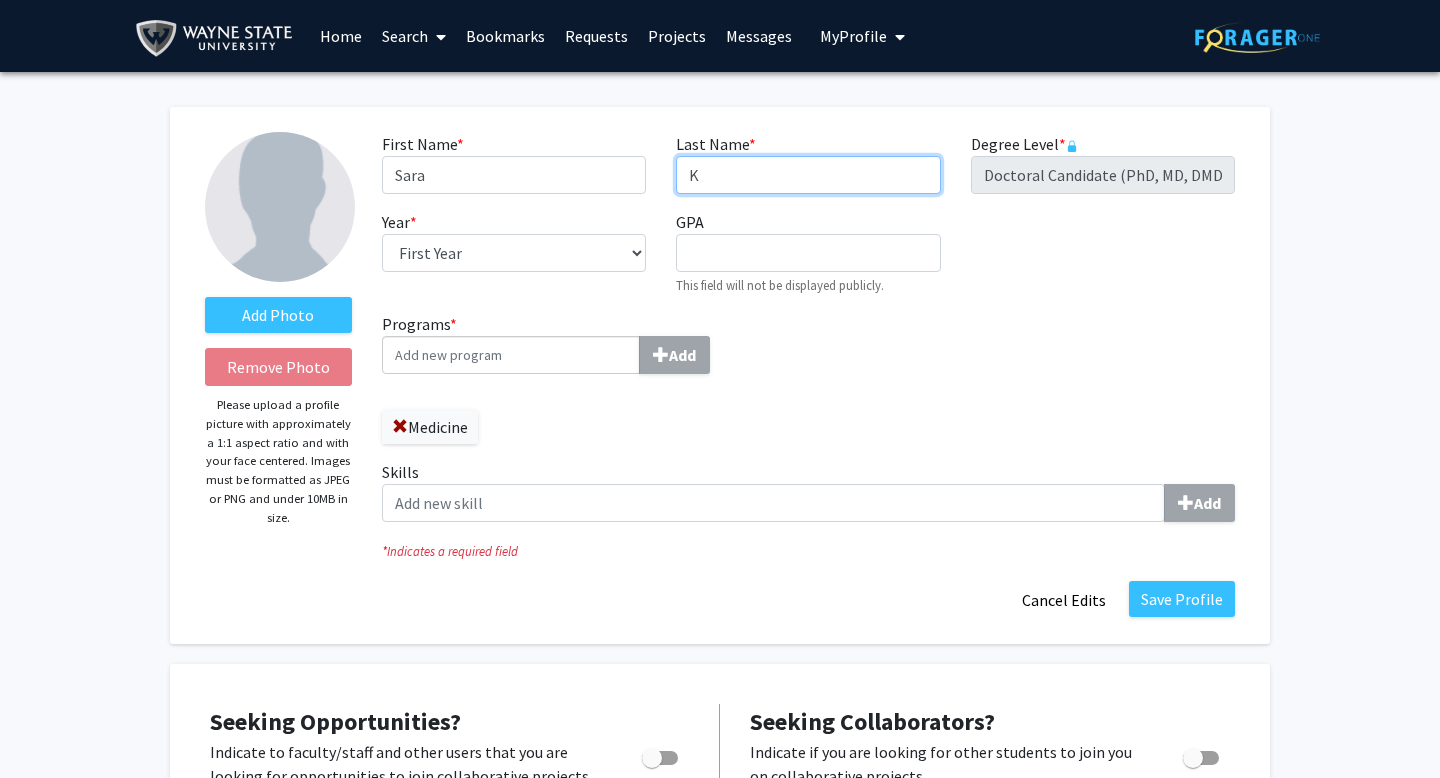 type on "K" 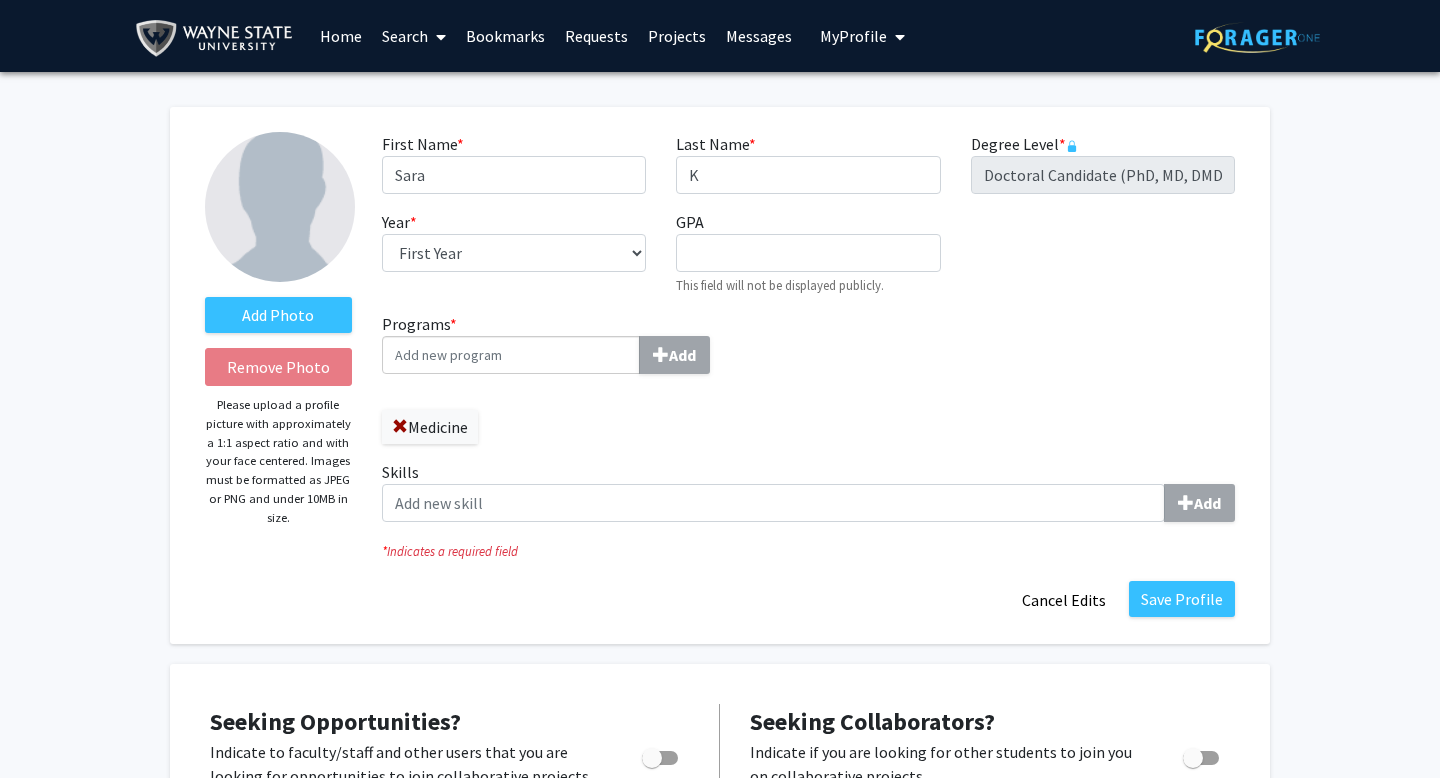 click on "Programs  * Add  Medicine   Skills  Add" 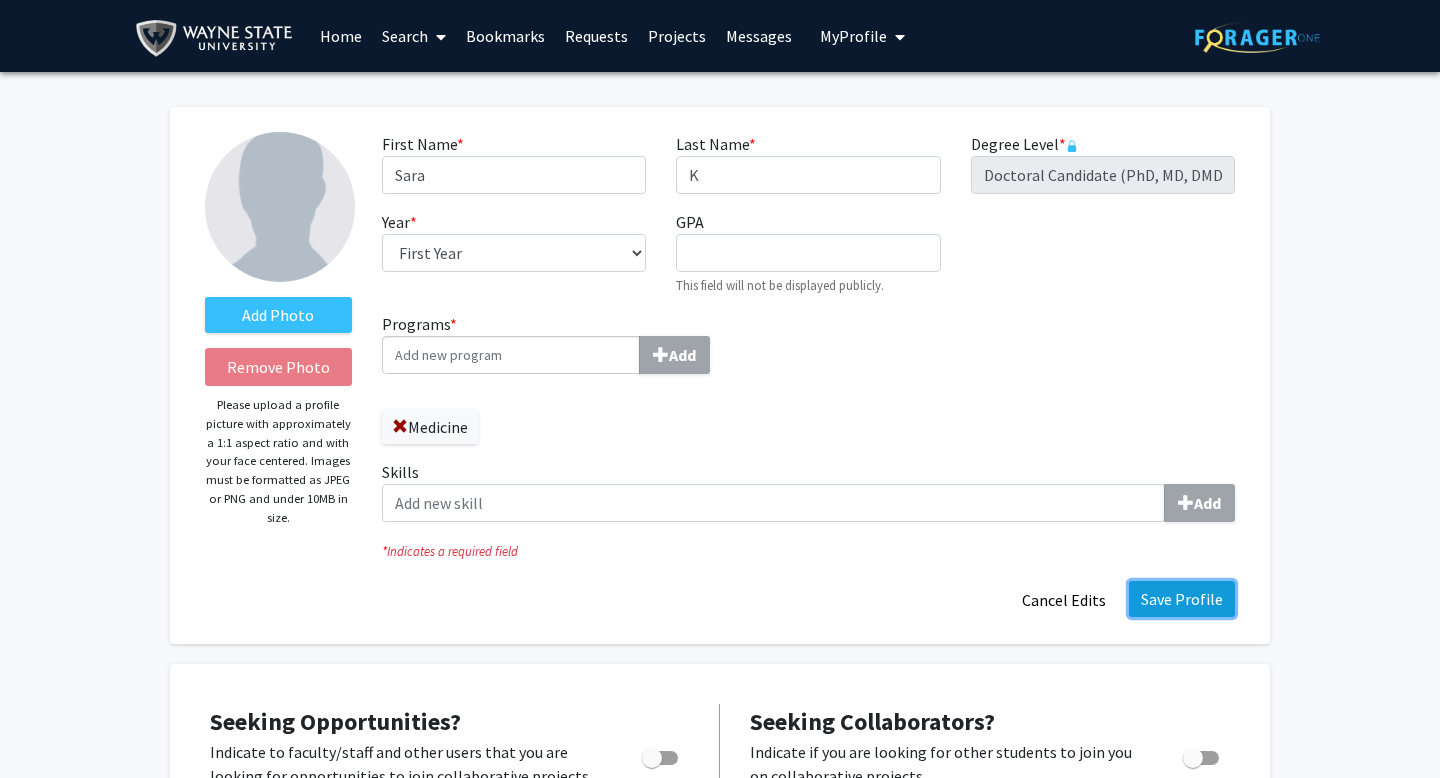 click on "Save Profile" 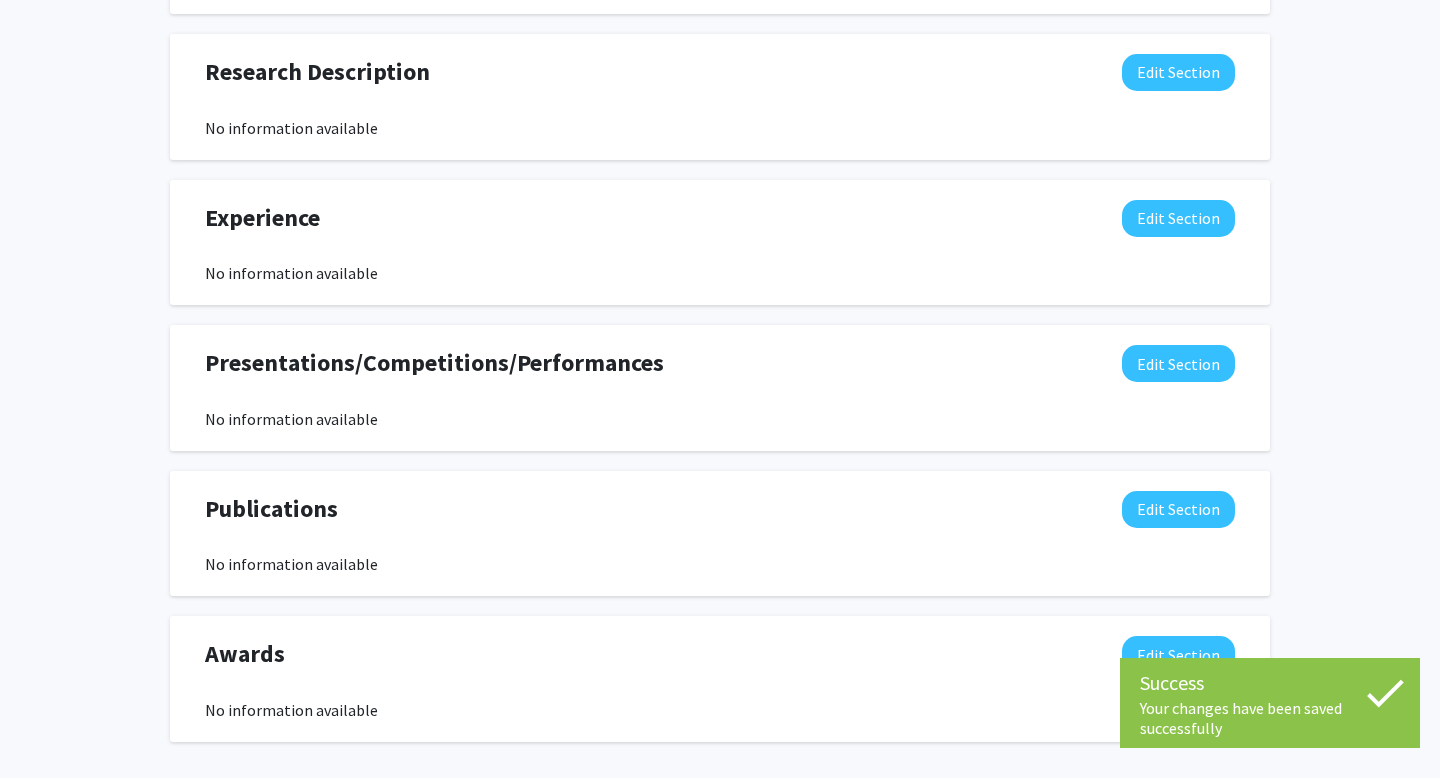 scroll, scrollTop: 1212, scrollLeft: 0, axis: vertical 